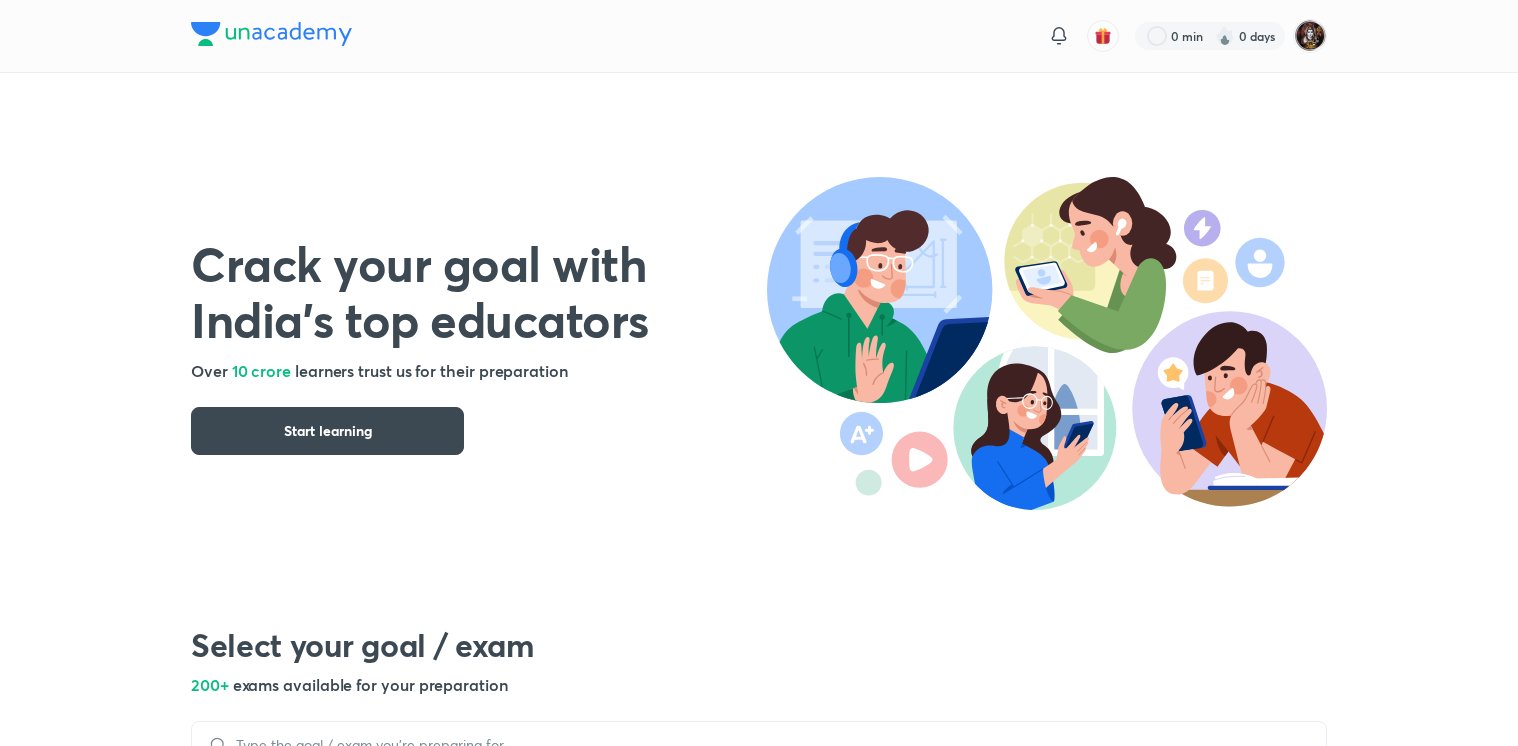 scroll, scrollTop: 0, scrollLeft: 0, axis: both 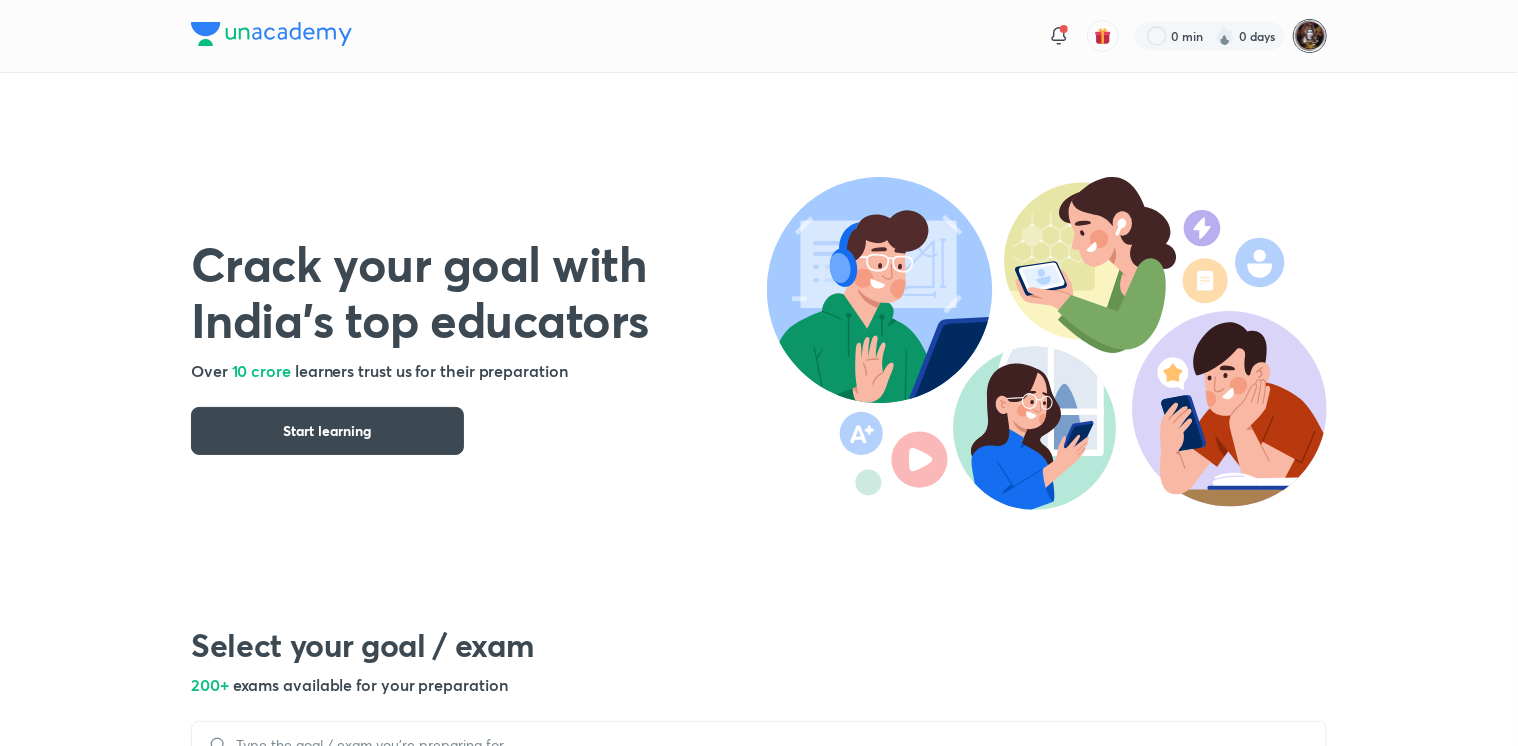 click at bounding box center (1310, 36) 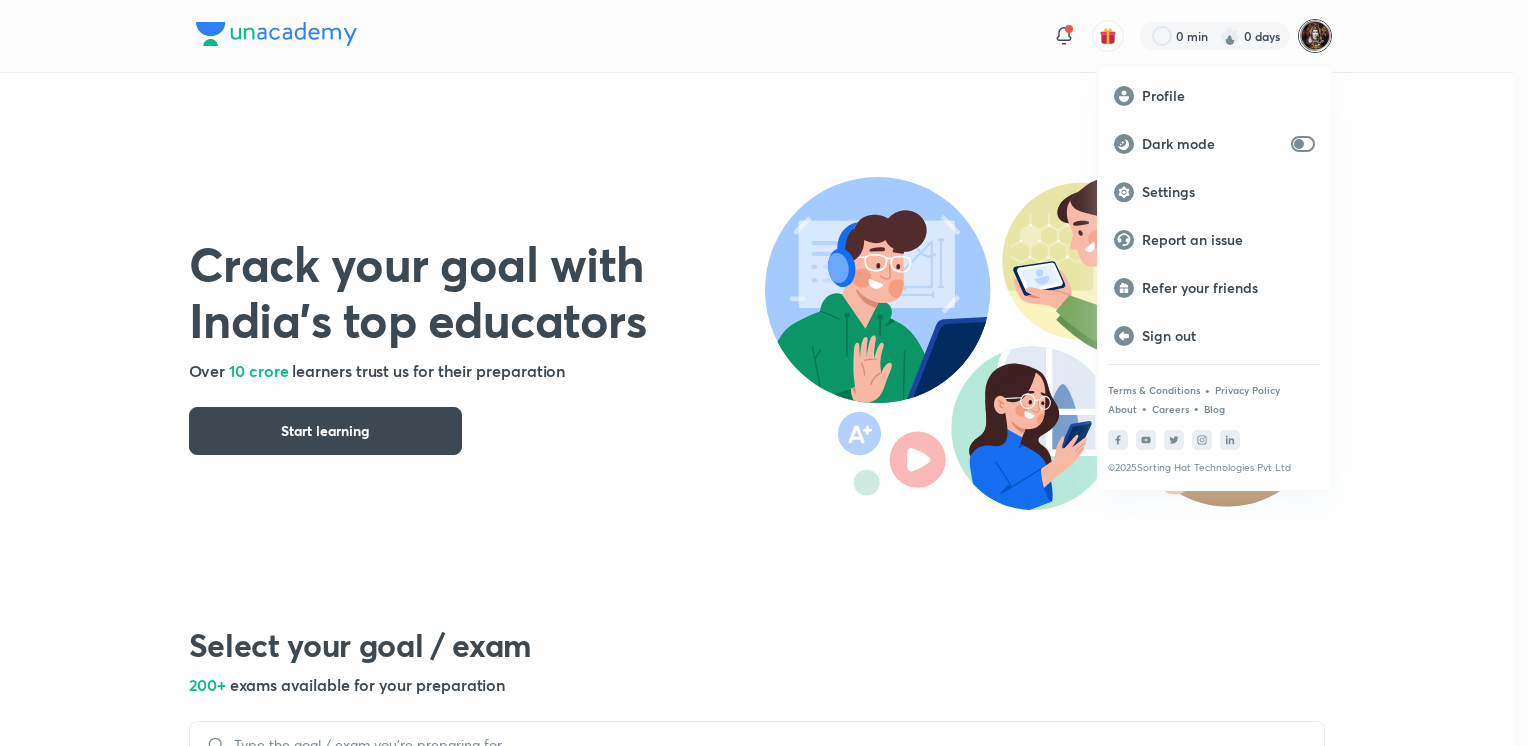 click at bounding box center (764, 373) 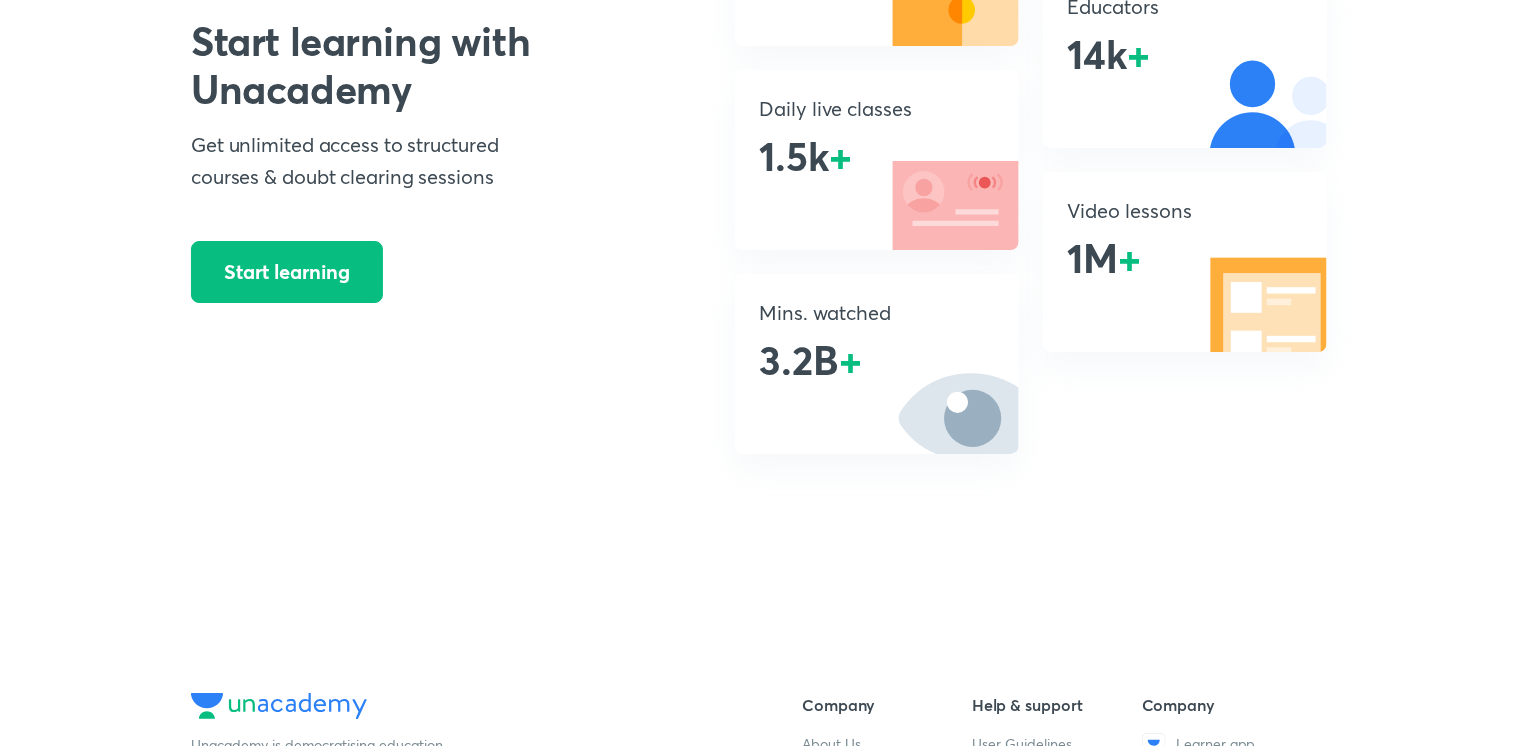 scroll, scrollTop: 3600, scrollLeft: 0, axis: vertical 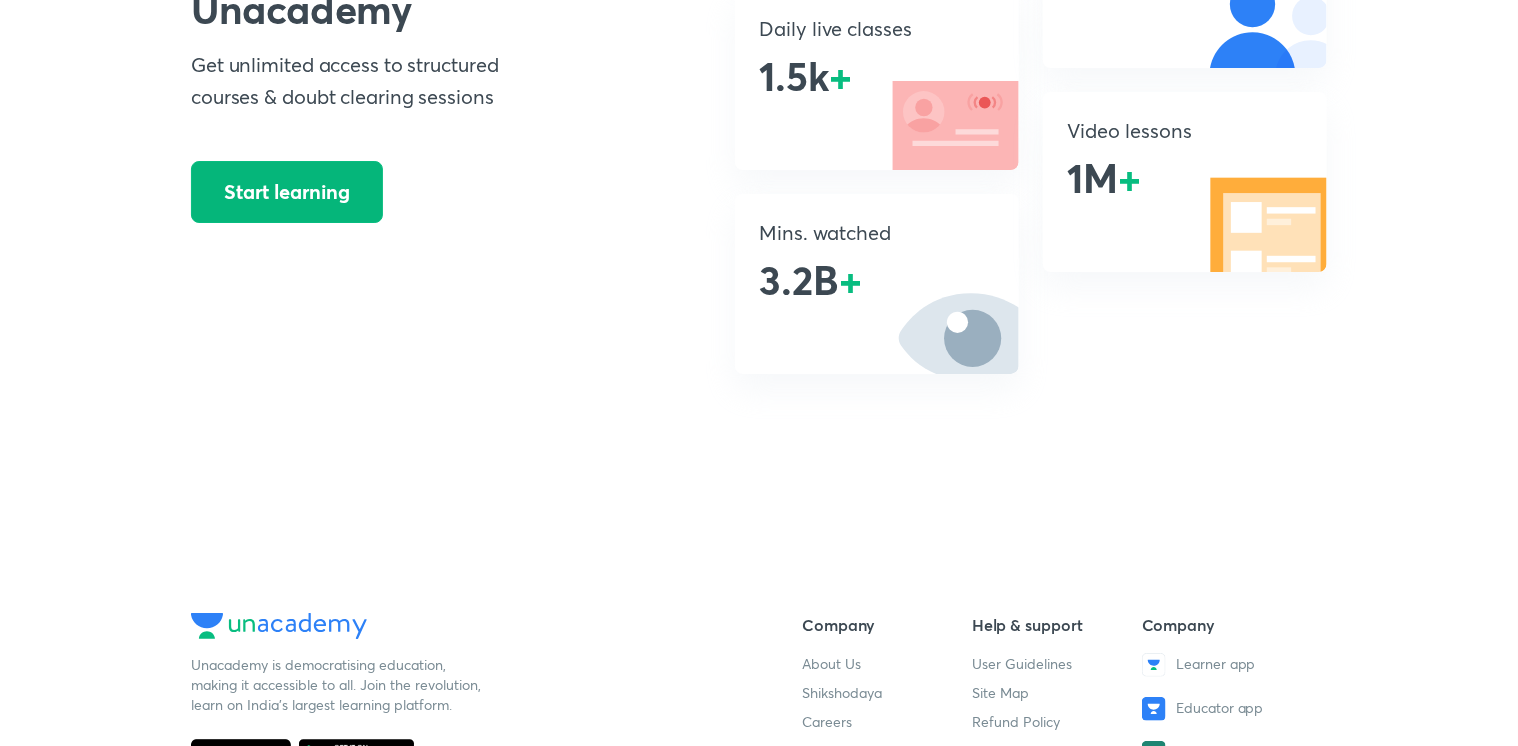 click on "Start learning" at bounding box center (287, 191) 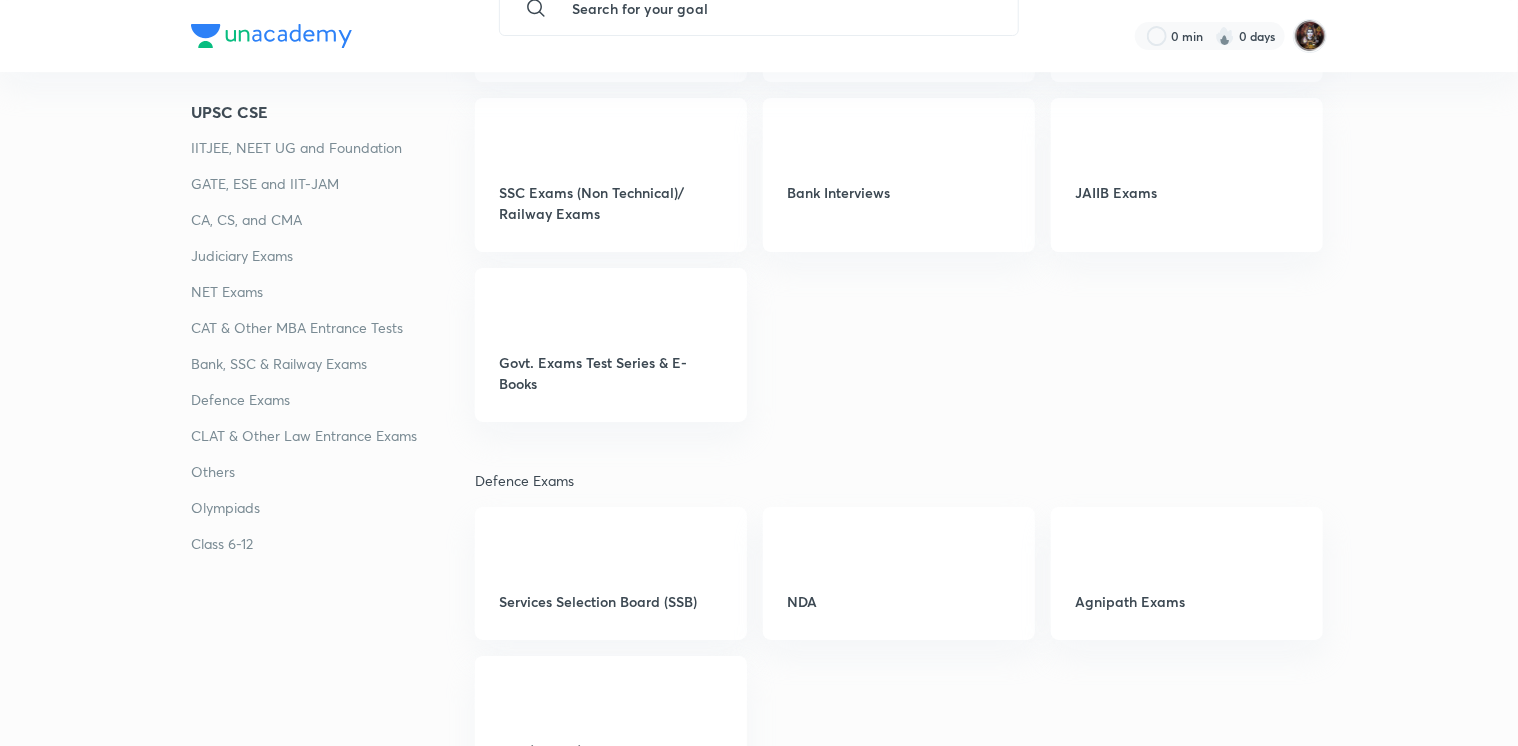 scroll, scrollTop: 0, scrollLeft: 0, axis: both 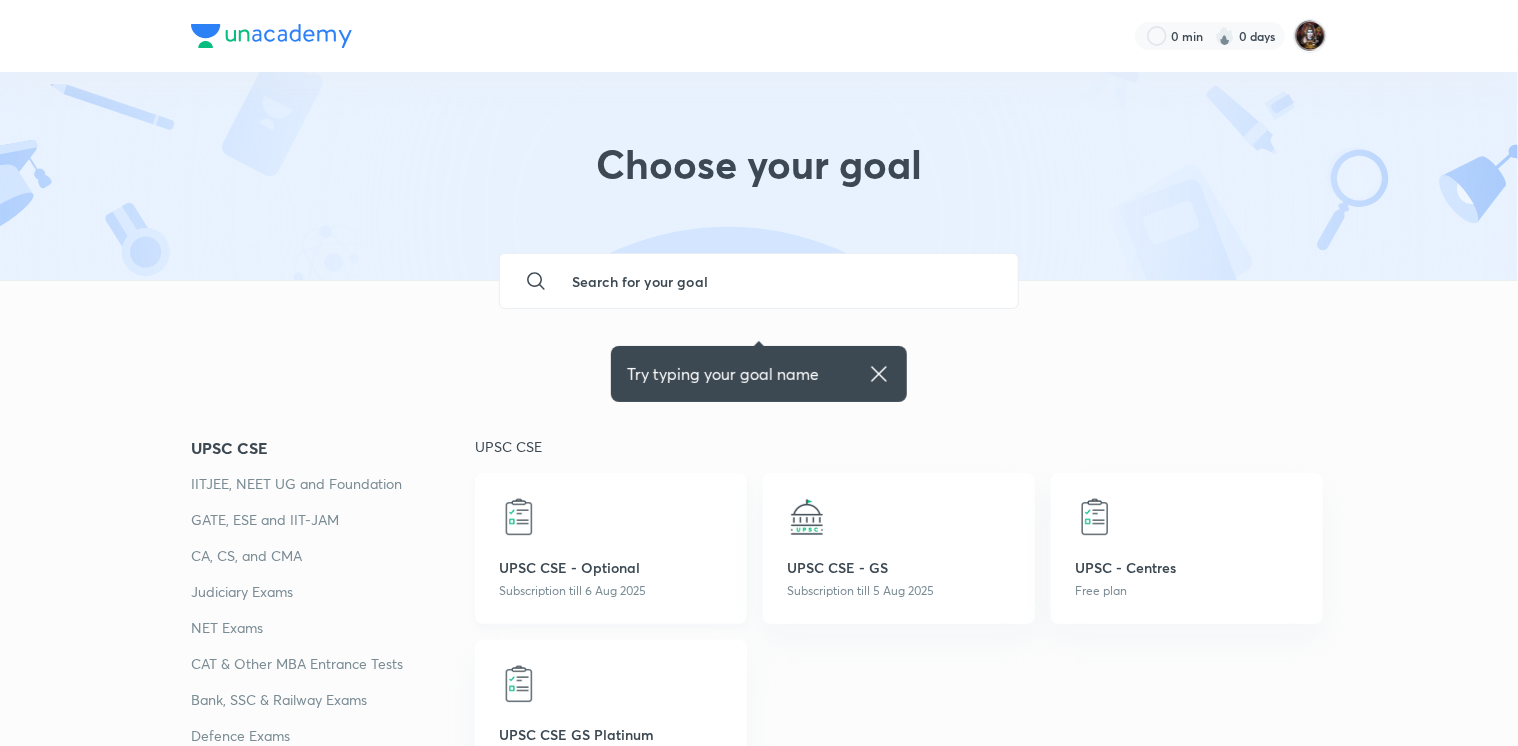 click at bounding box center (611, 517) 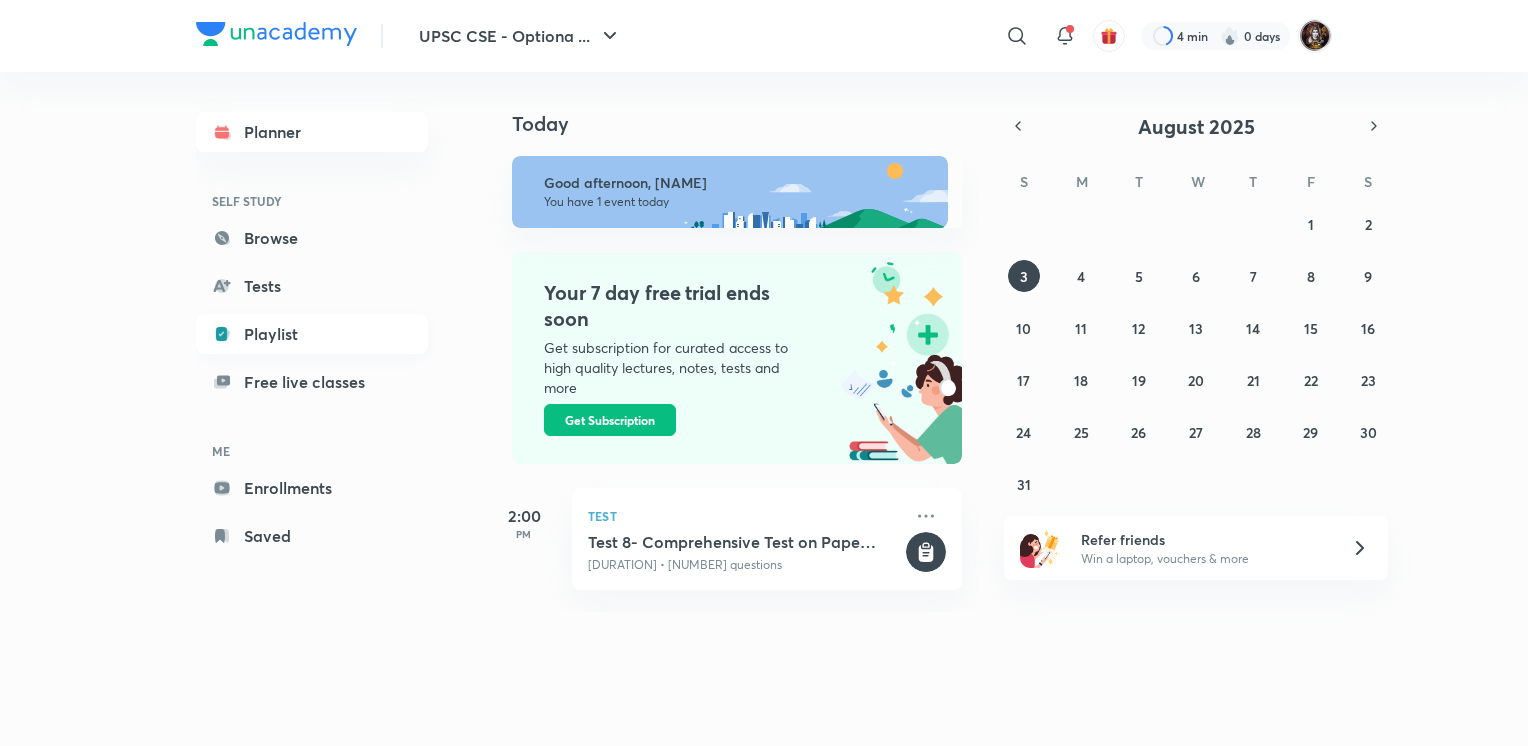 click 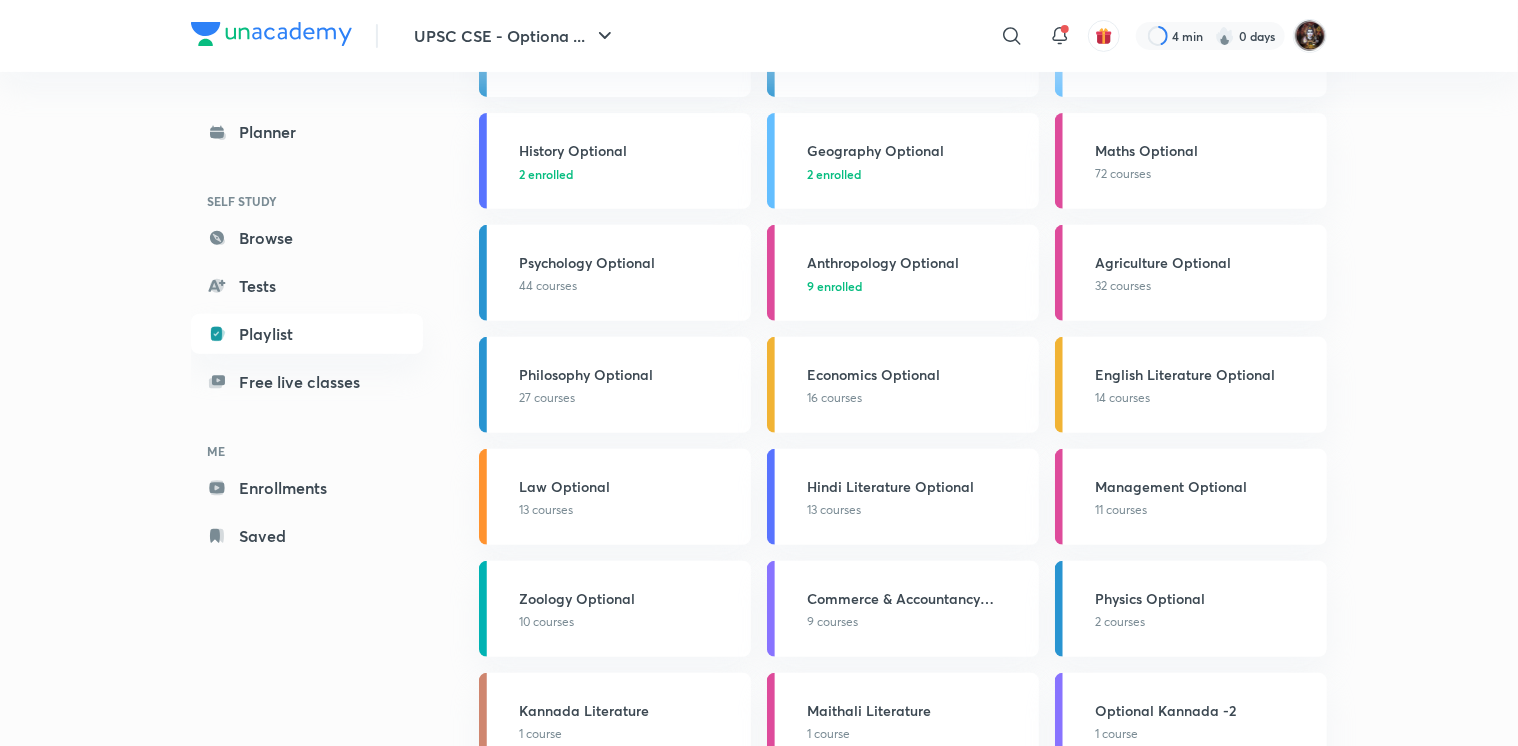 scroll, scrollTop: 300, scrollLeft: 0, axis: vertical 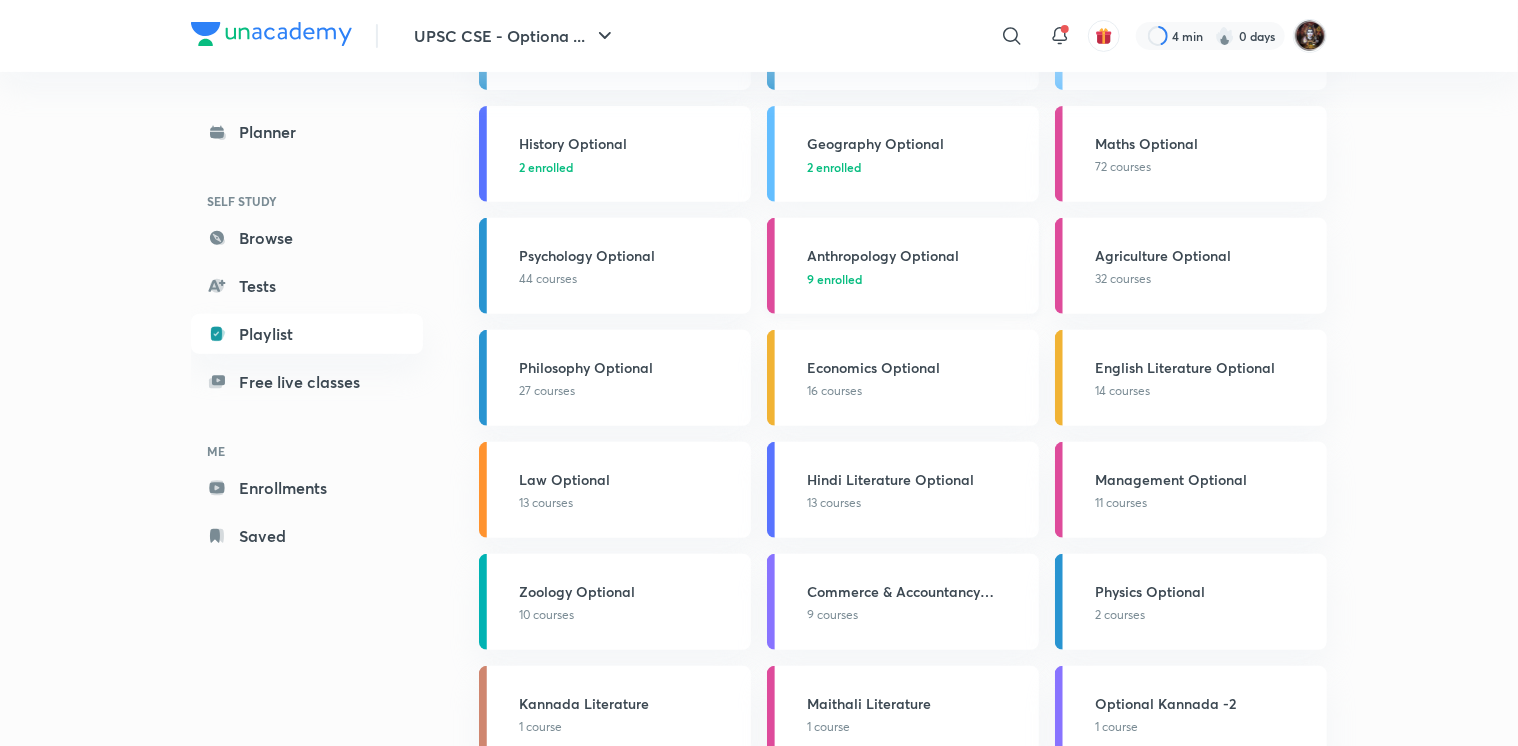 click on "Anthropology Optional" at bounding box center [917, 255] 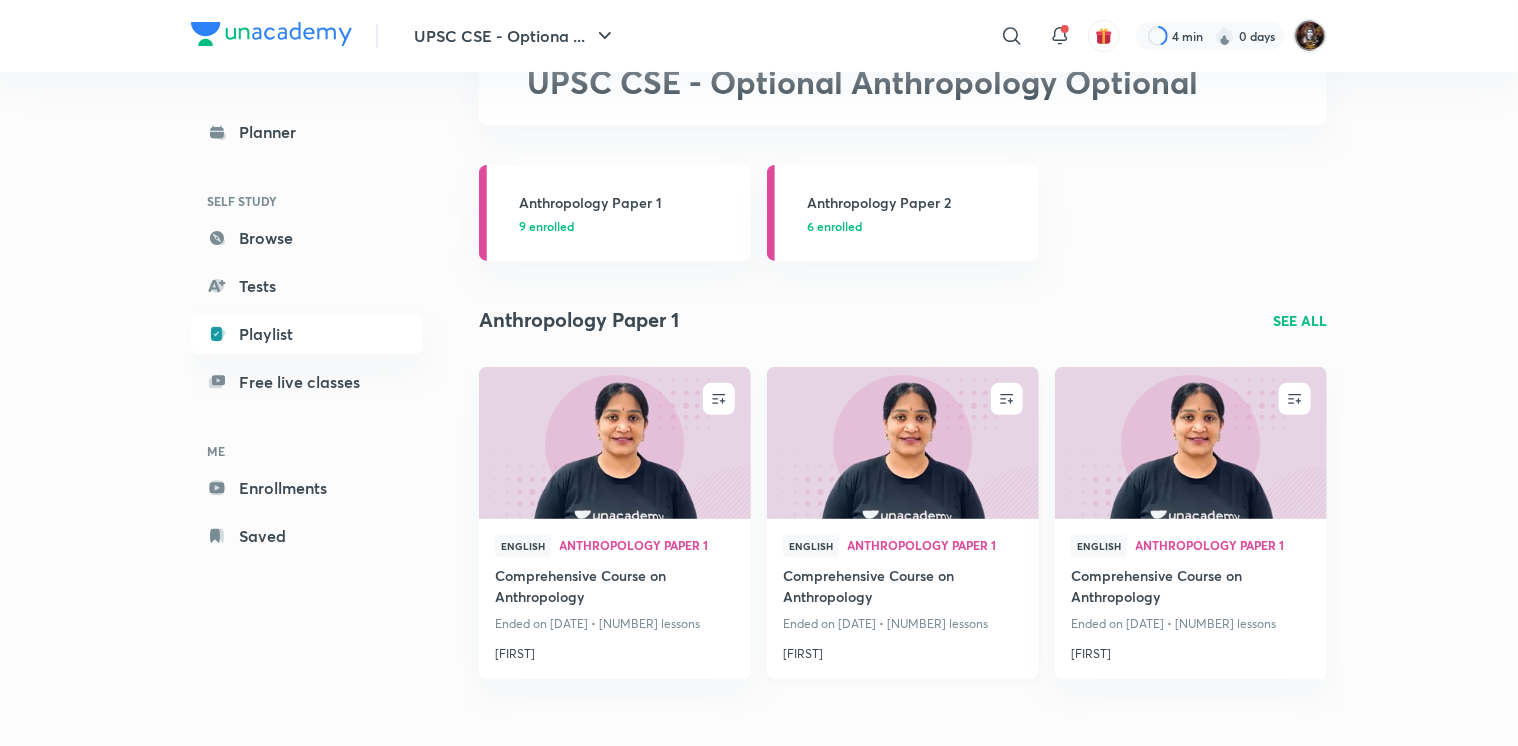 scroll, scrollTop: 88, scrollLeft: 0, axis: vertical 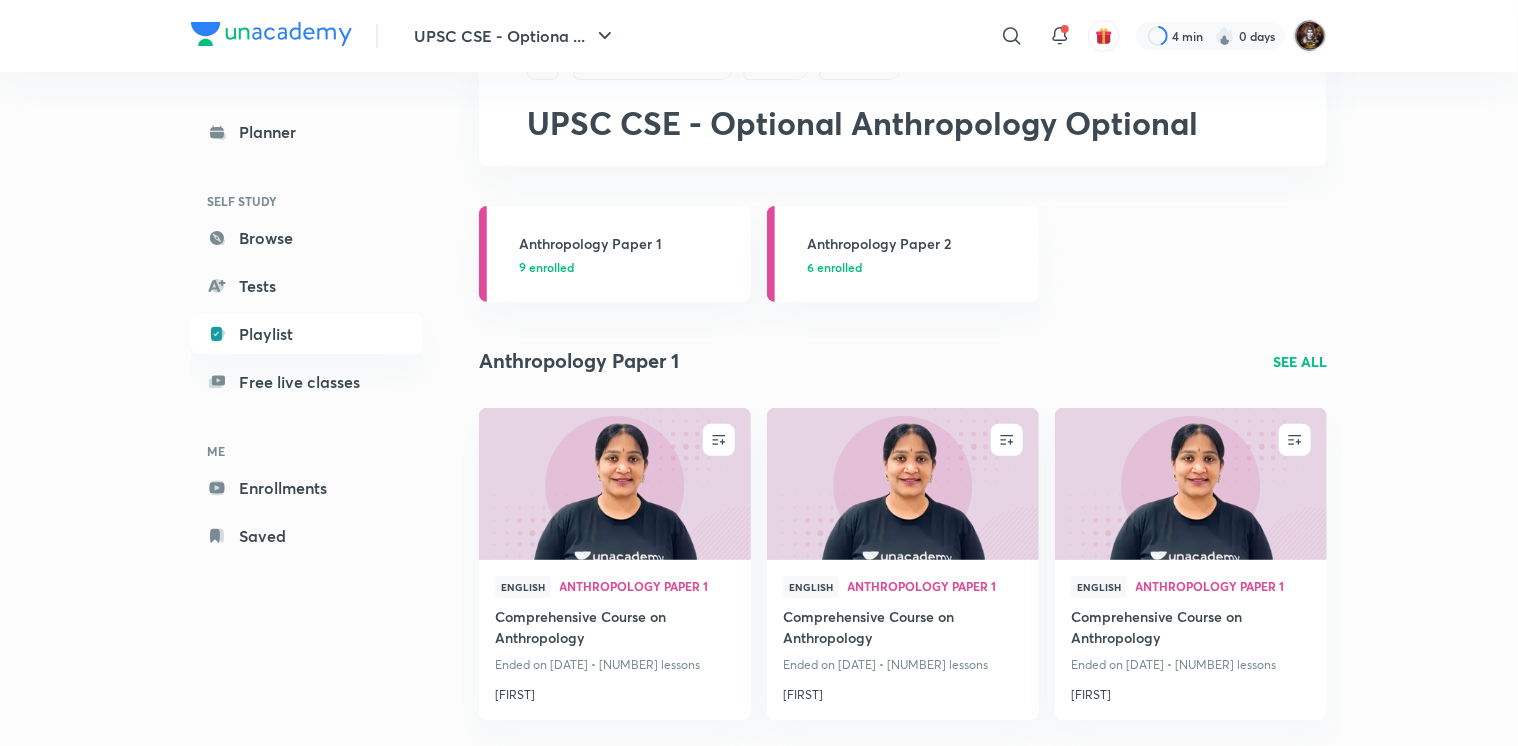 click on "SEE ALL" at bounding box center (1300, 361) 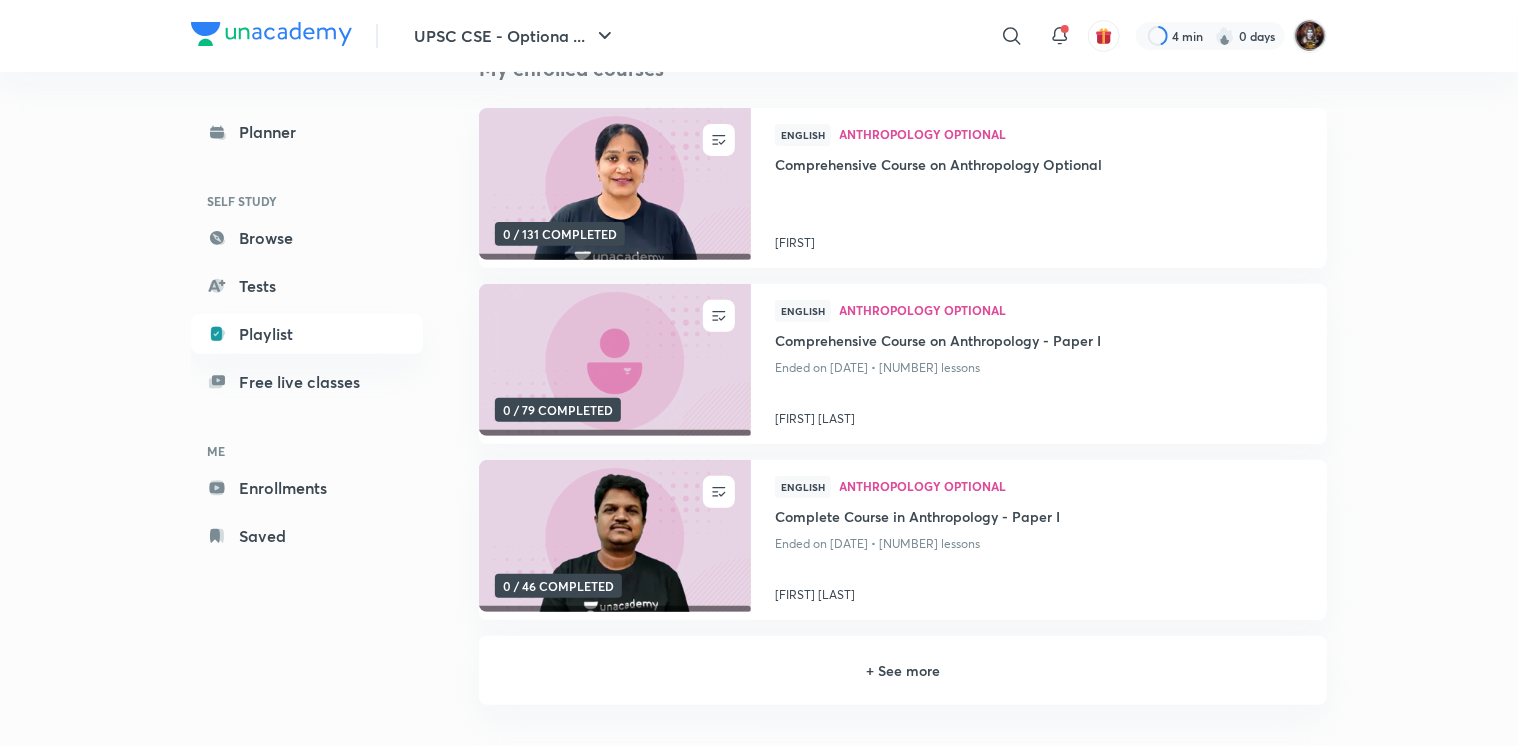 scroll, scrollTop: 0, scrollLeft: 0, axis: both 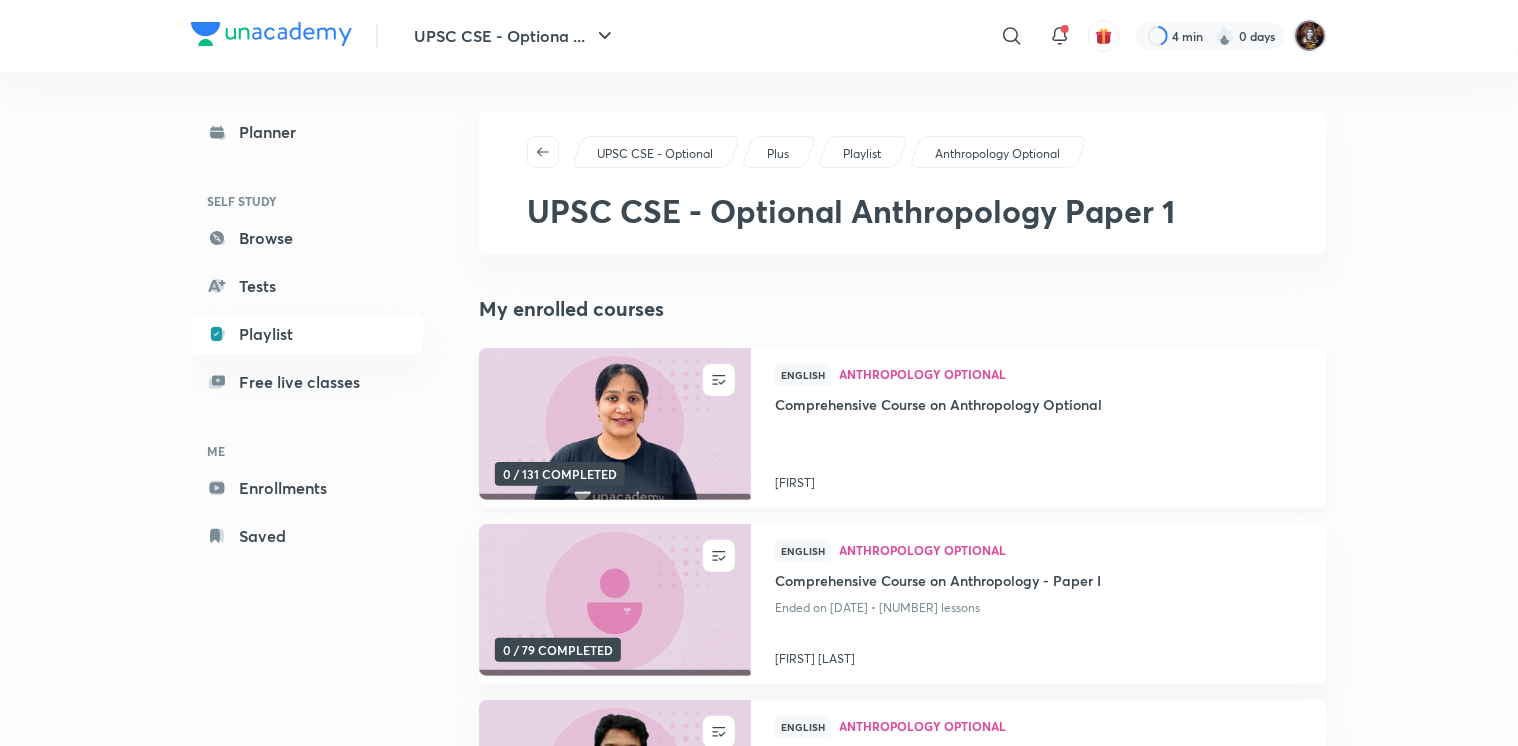 click at bounding box center (1039, 442) 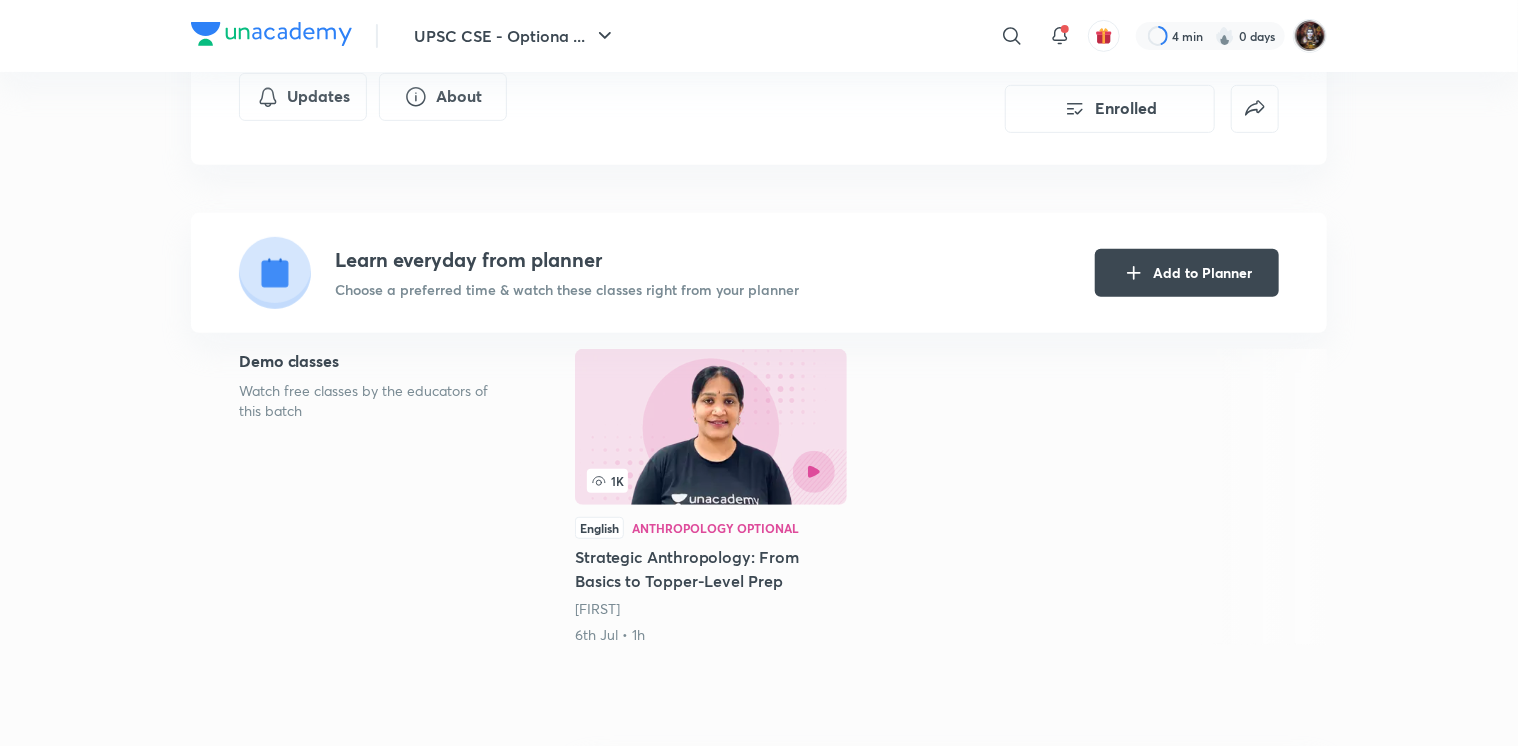 scroll, scrollTop: 0, scrollLeft: 0, axis: both 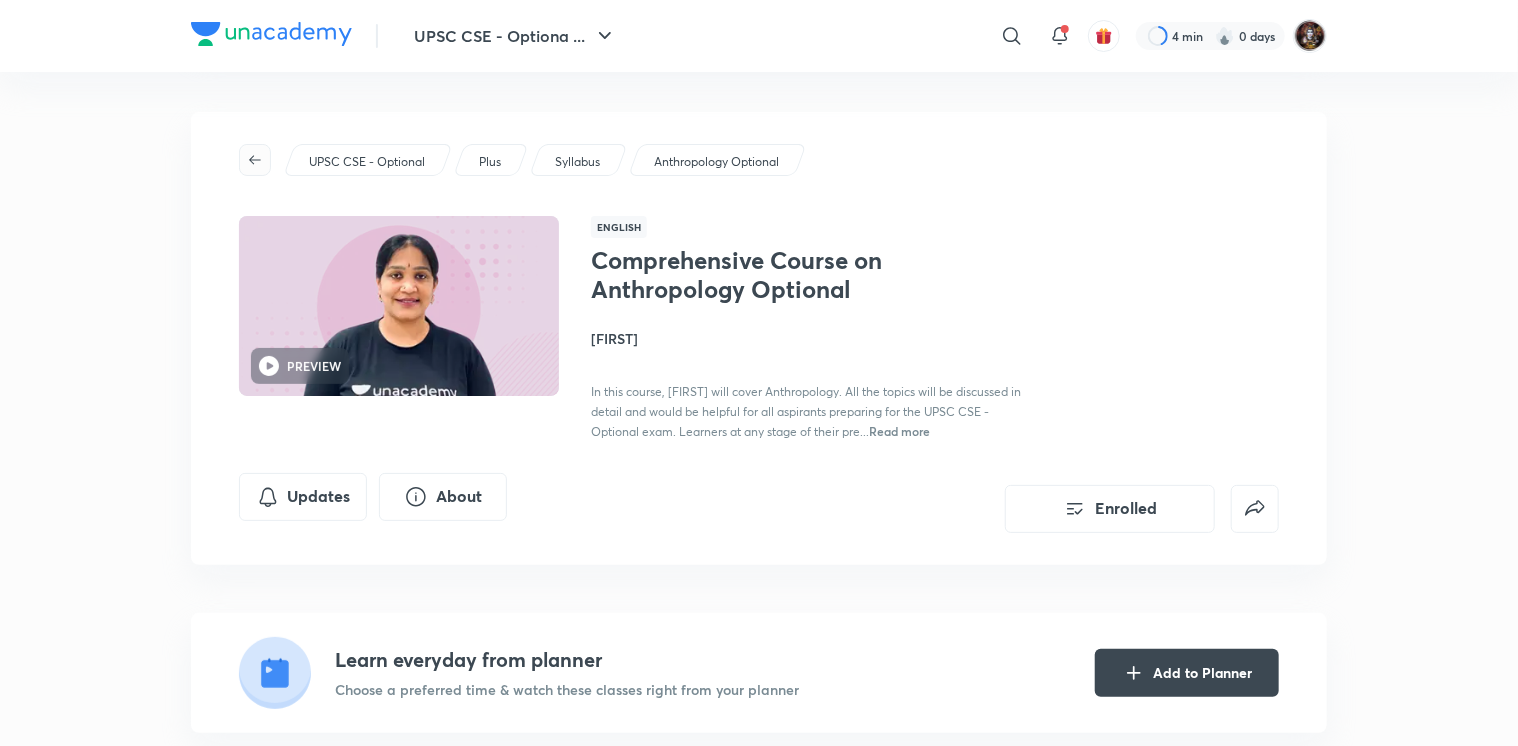 click at bounding box center [255, 160] 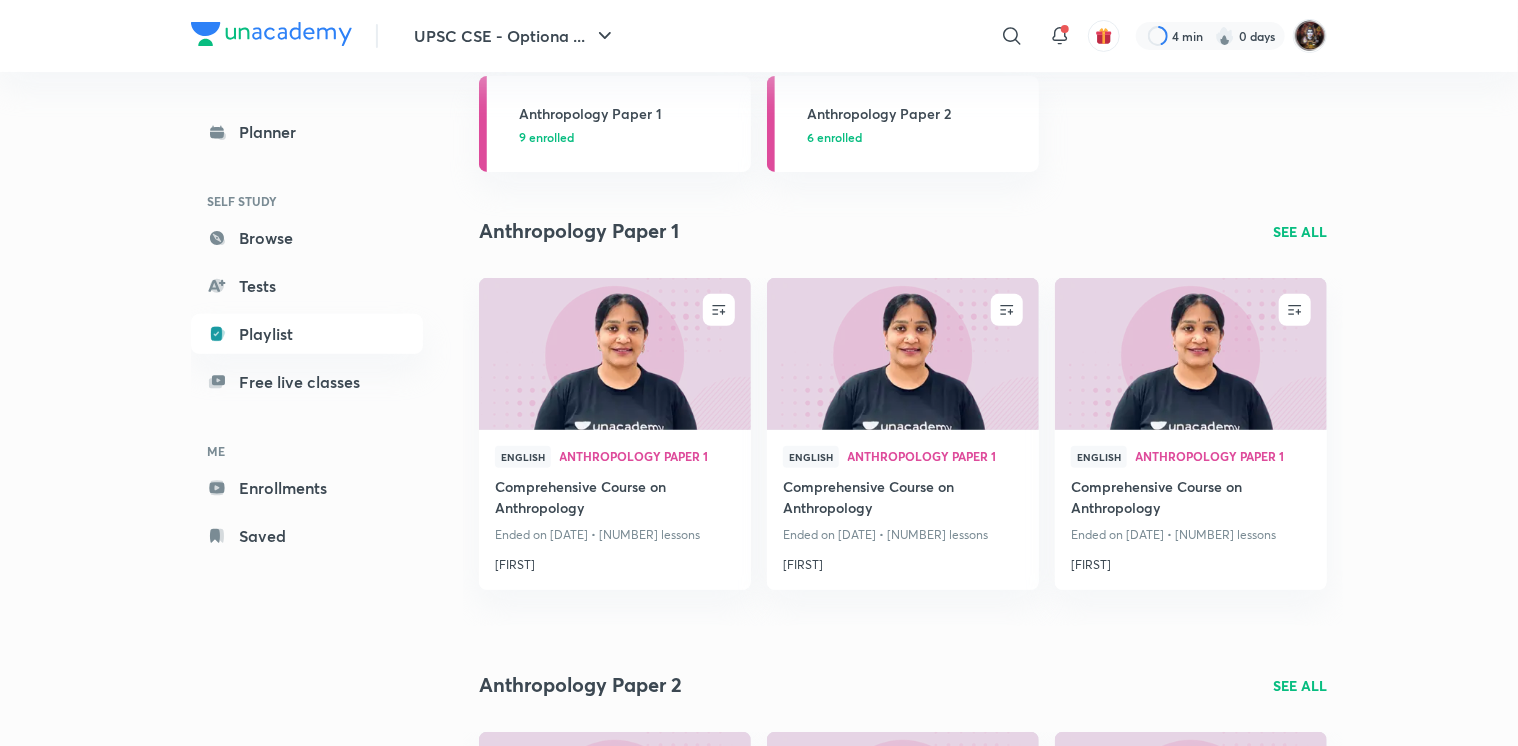 scroll, scrollTop: 200, scrollLeft: 0, axis: vertical 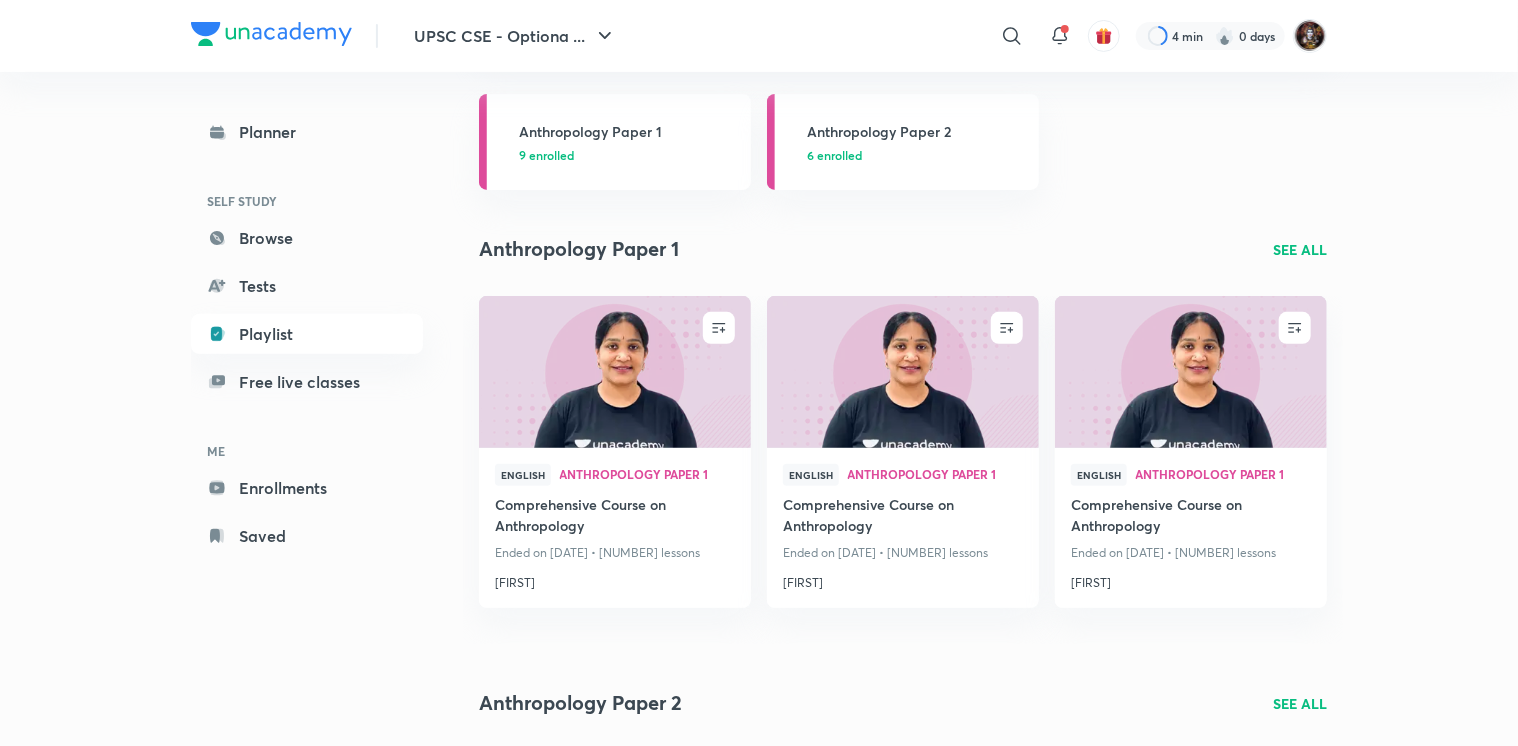 click on "SEE ALL" at bounding box center [1300, 249] 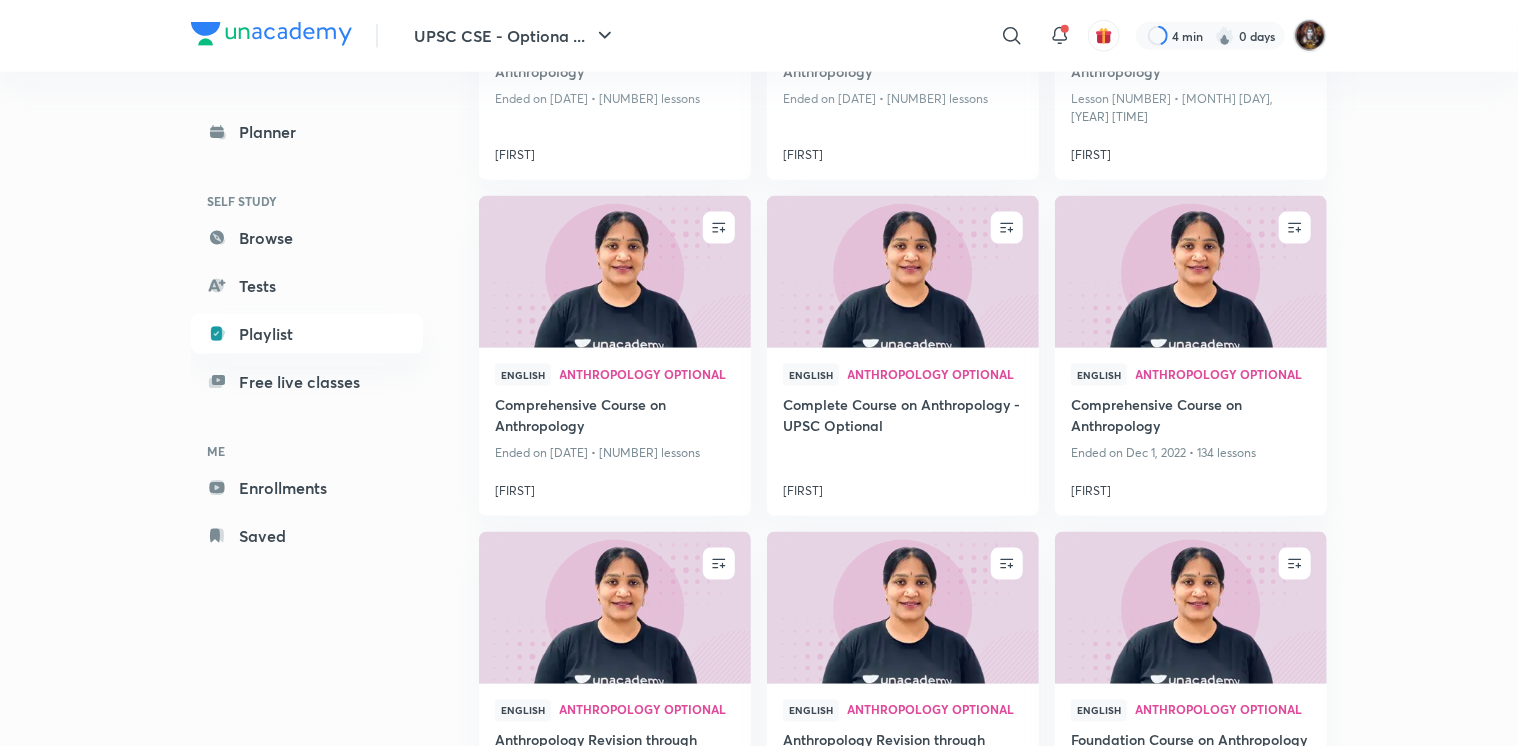scroll, scrollTop: 1300, scrollLeft: 0, axis: vertical 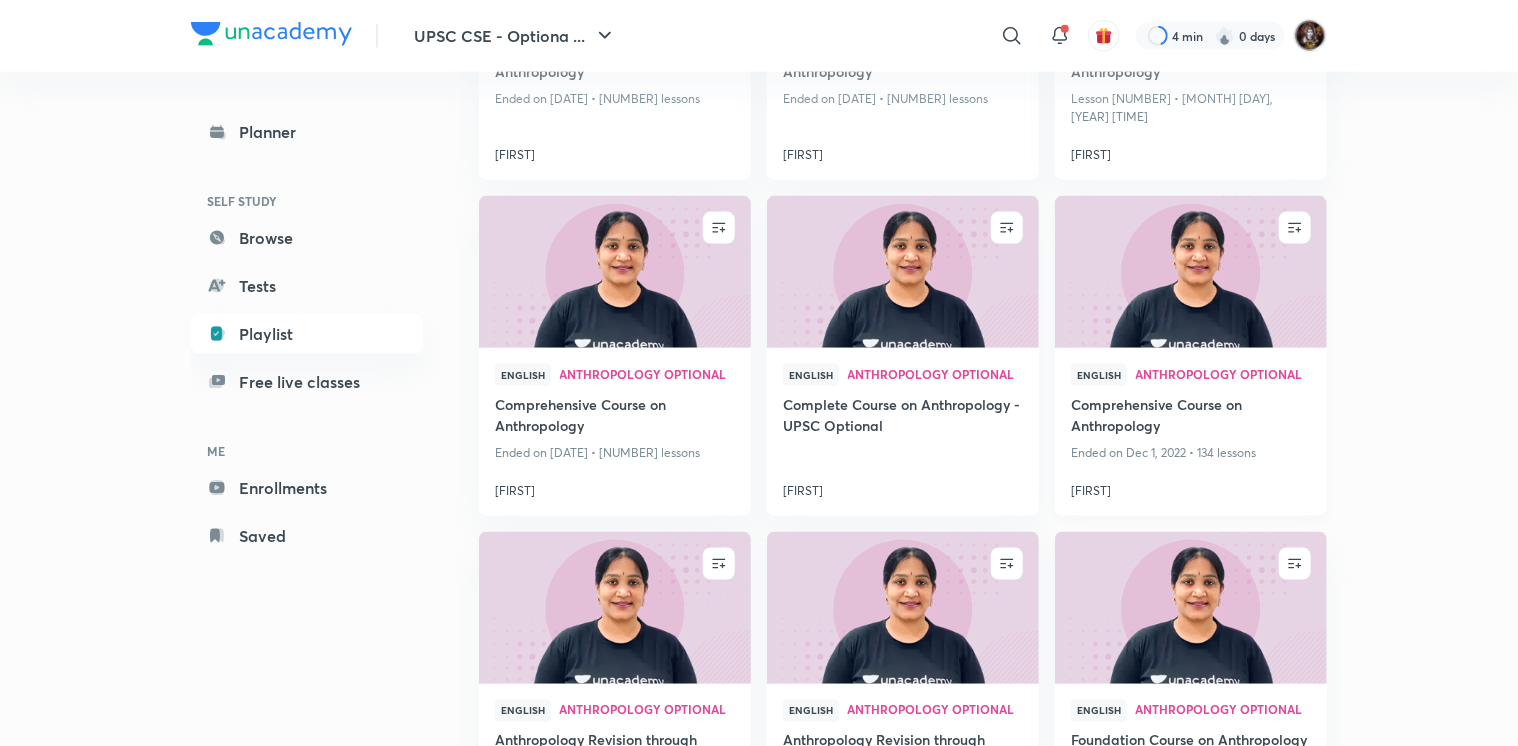 click at bounding box center (1190, 272) 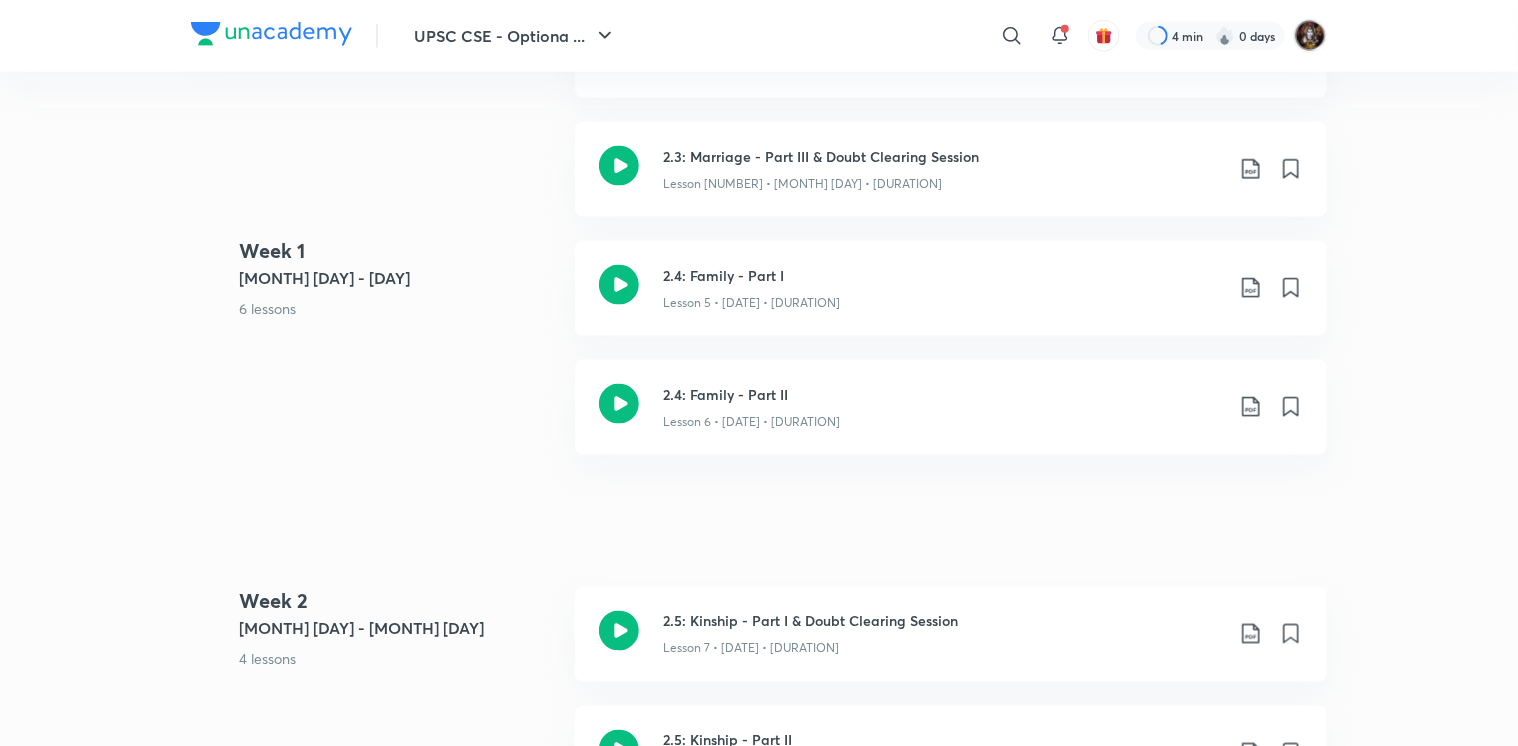 scroll, scrollTop: 0, scrollLeft: 0, axis: both 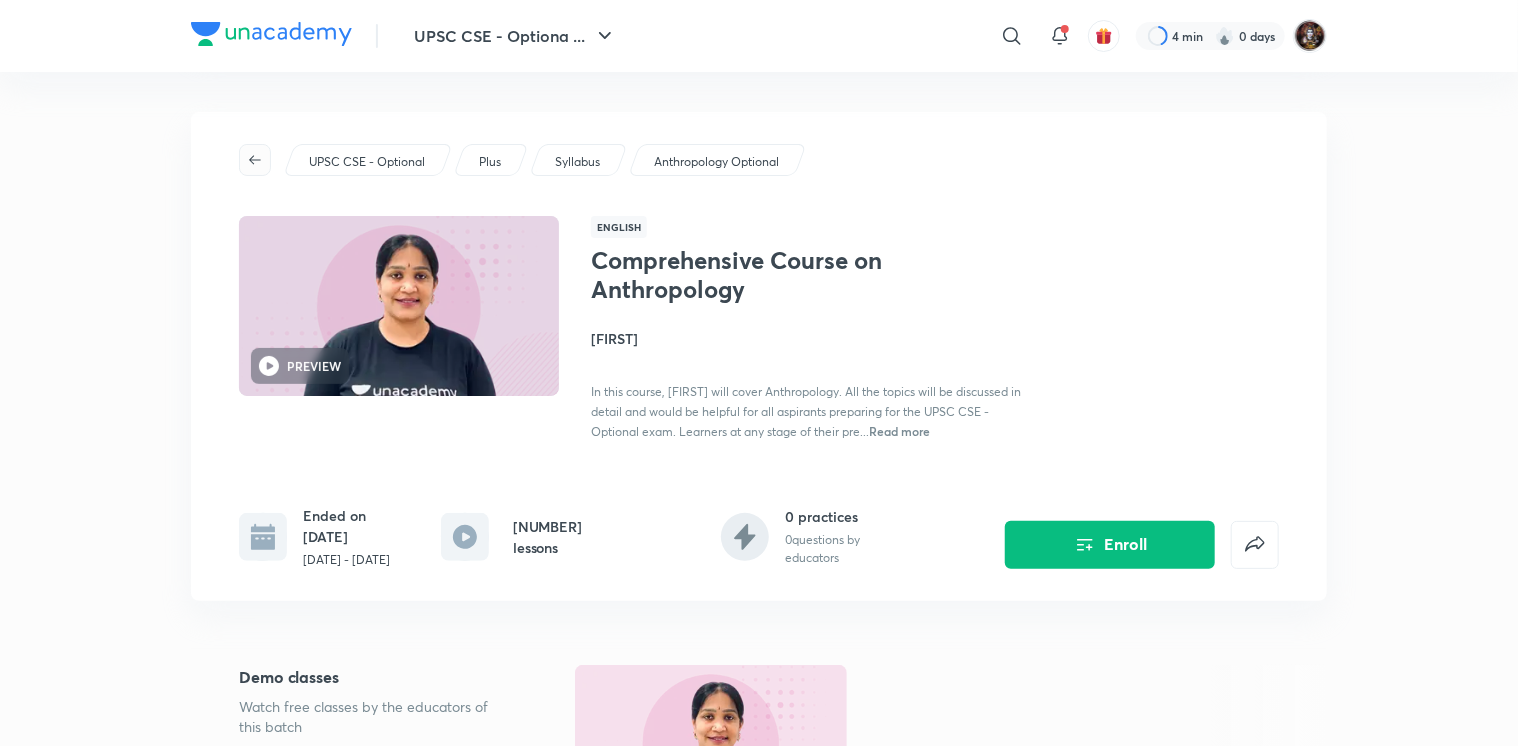 click 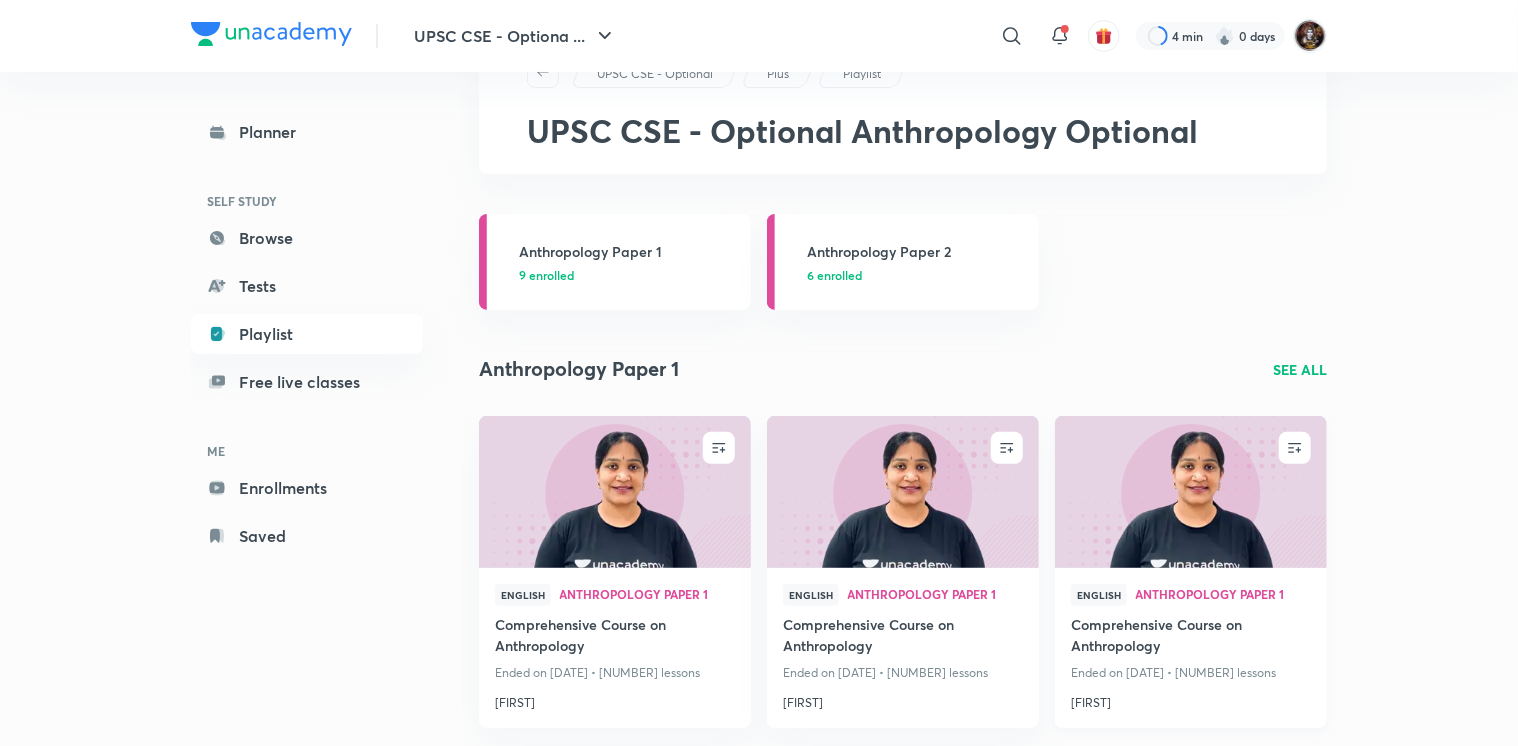 scroll, scrollTop: 0, scrollLeft: 0, axis: both 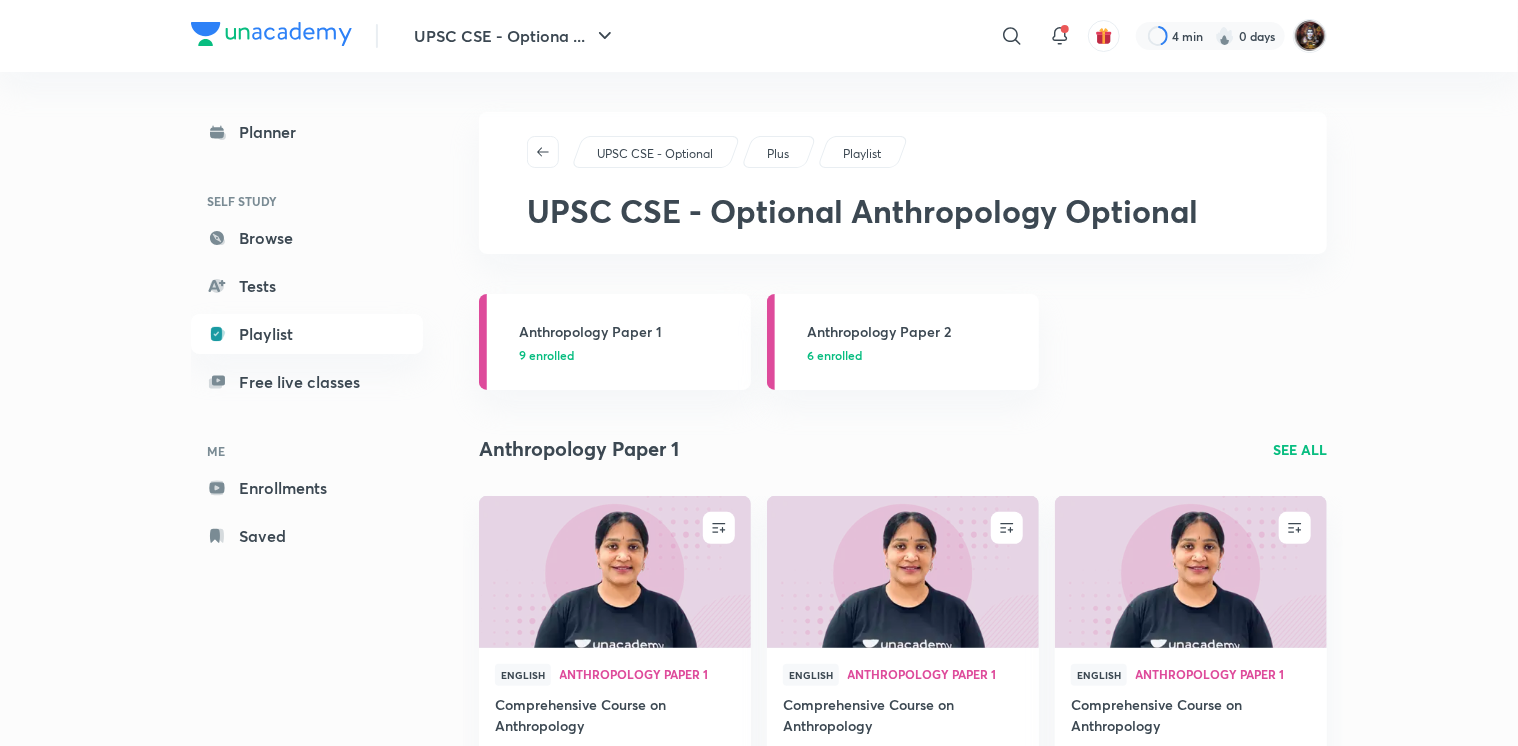click on "SEE ALL" at bounding box center (1300, 449) 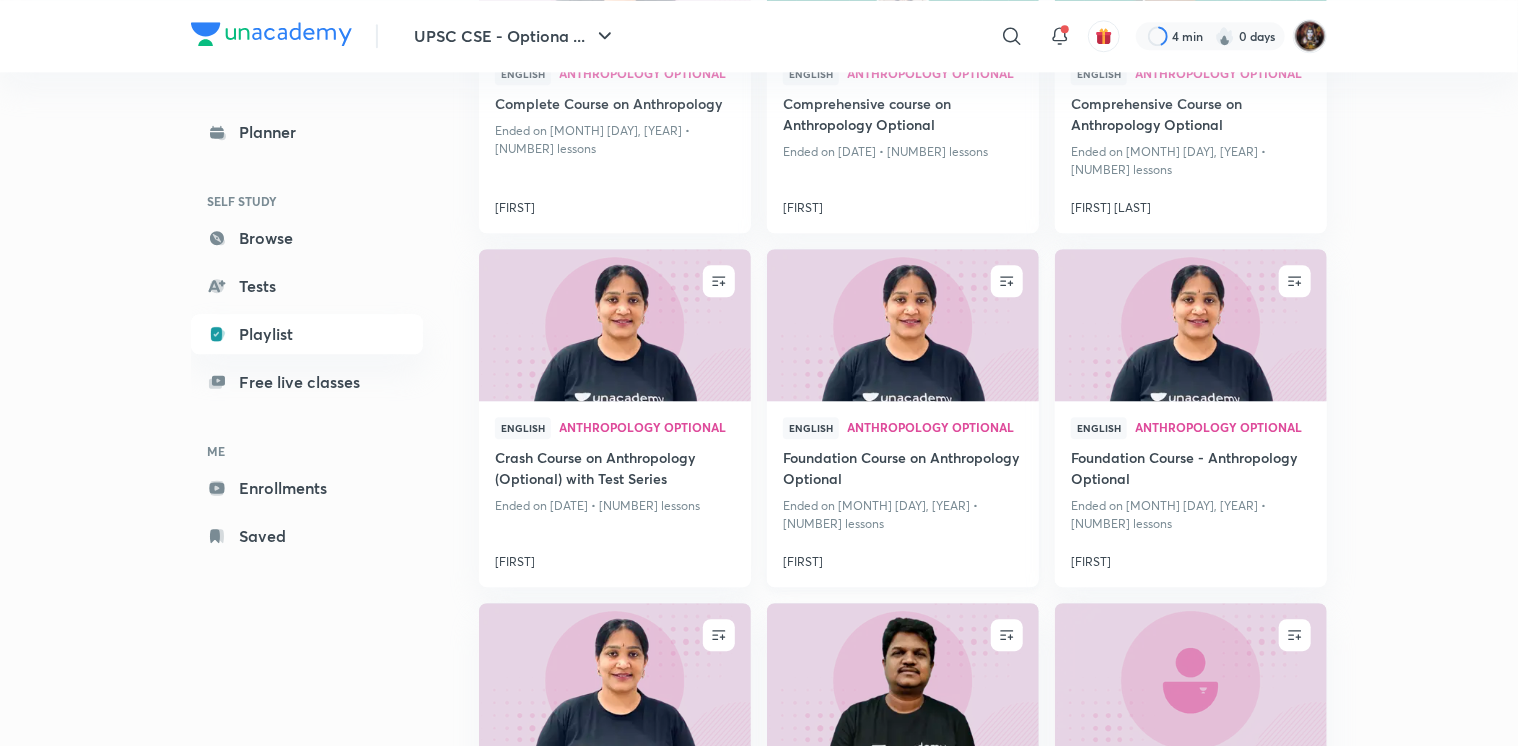scroll, scrollTop: 2646, scrollLeft: 0, axis: vertical 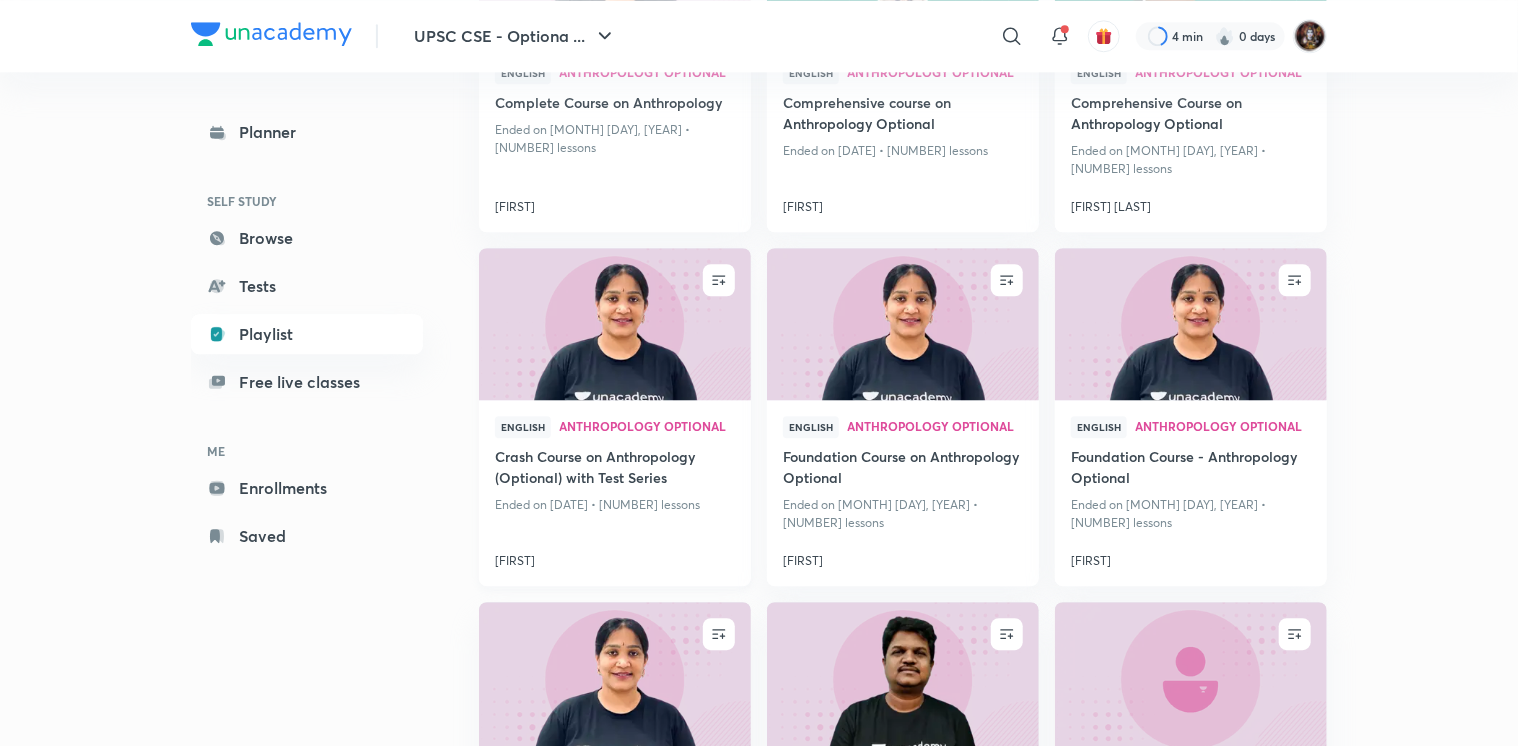 click at bounding box center [614, 324] 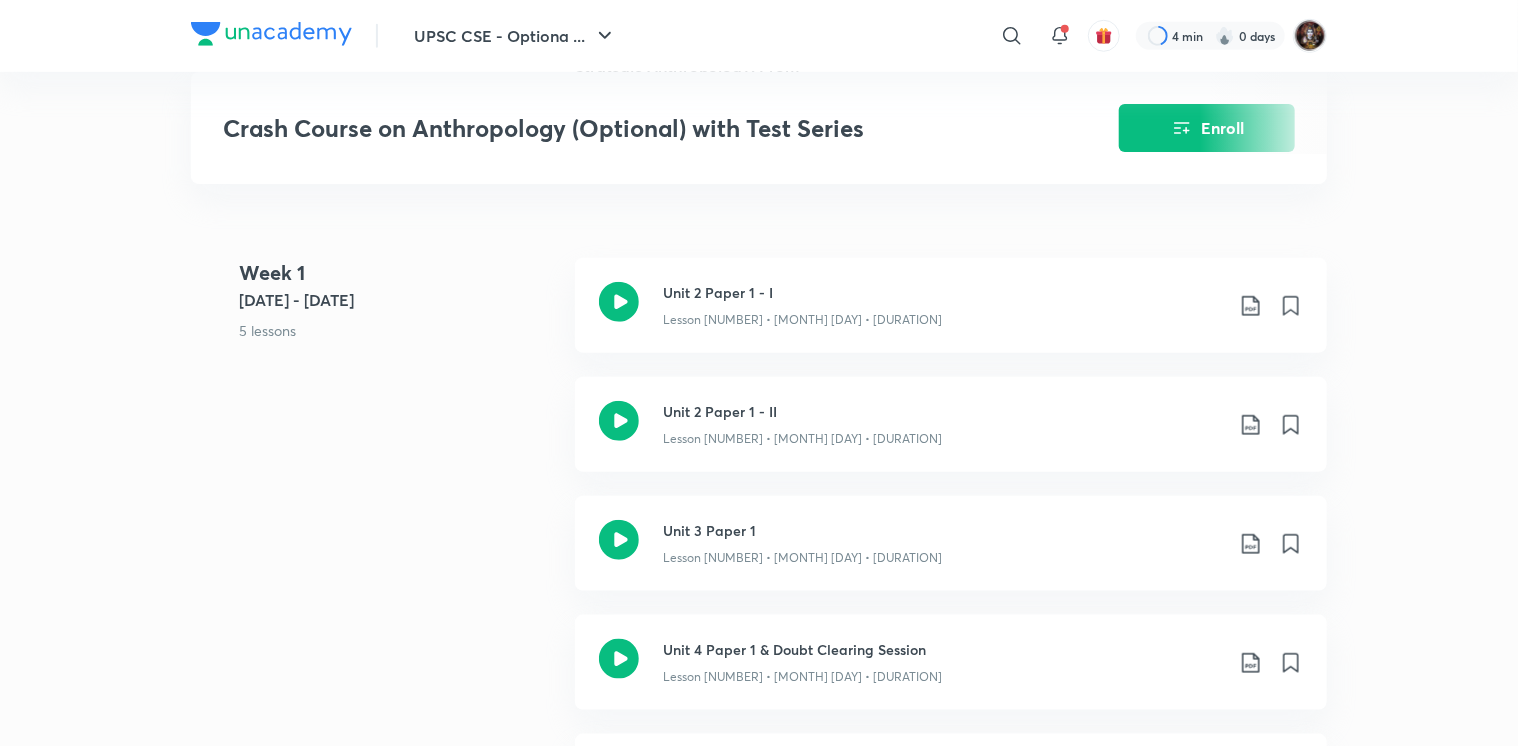 scroll, scrollTop: 800, scrollLeft: 0, axis: vertical 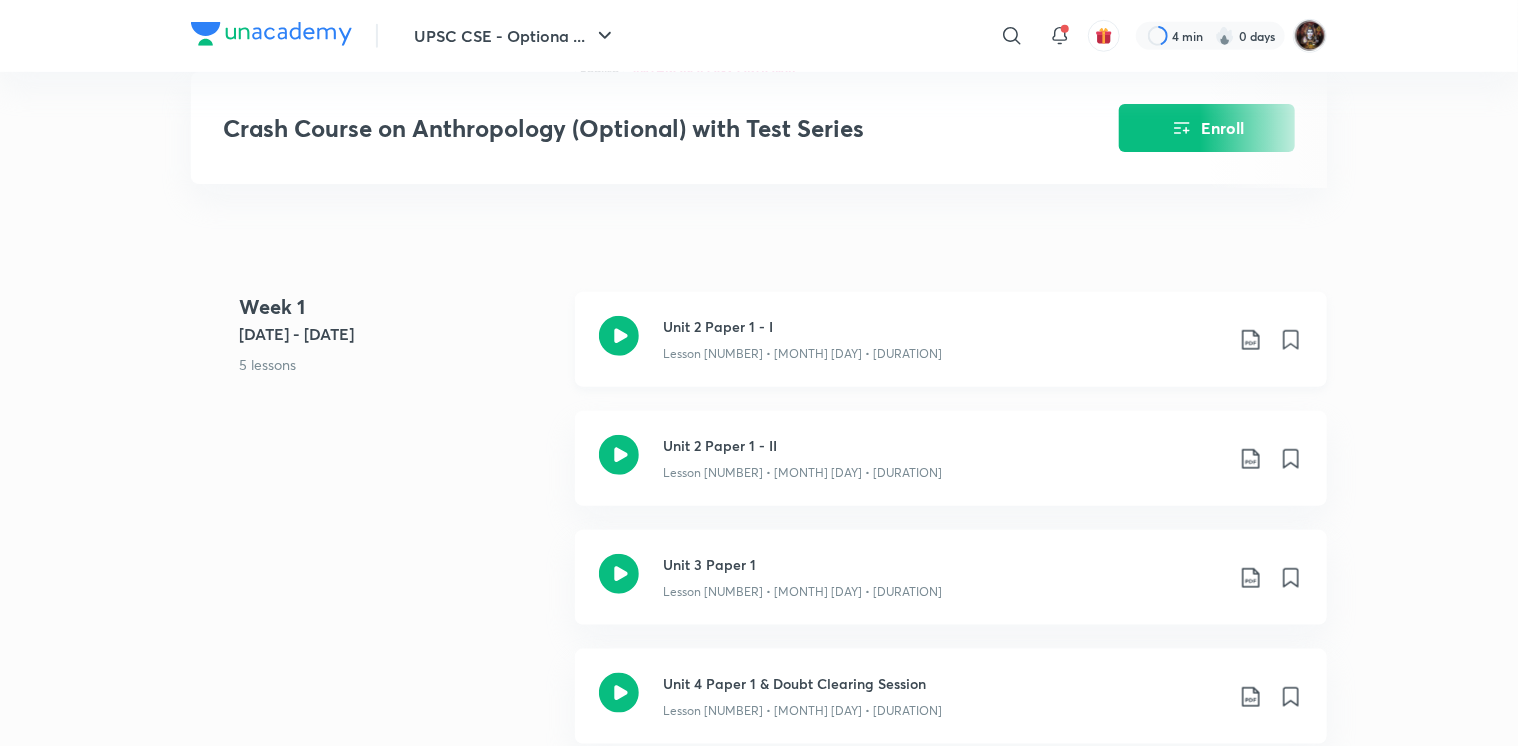 click 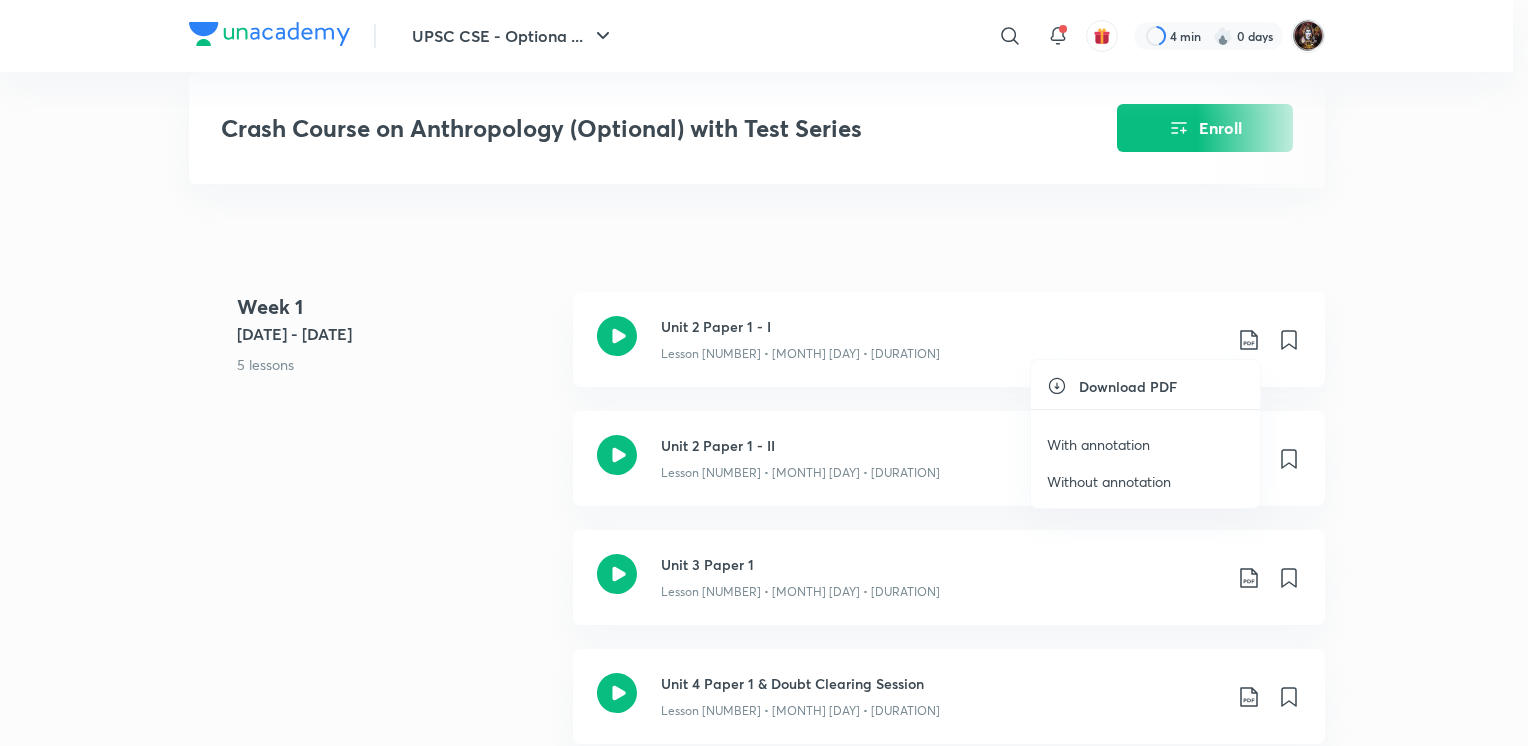 click on "Without annotation" at bounding box center [1109, 481] 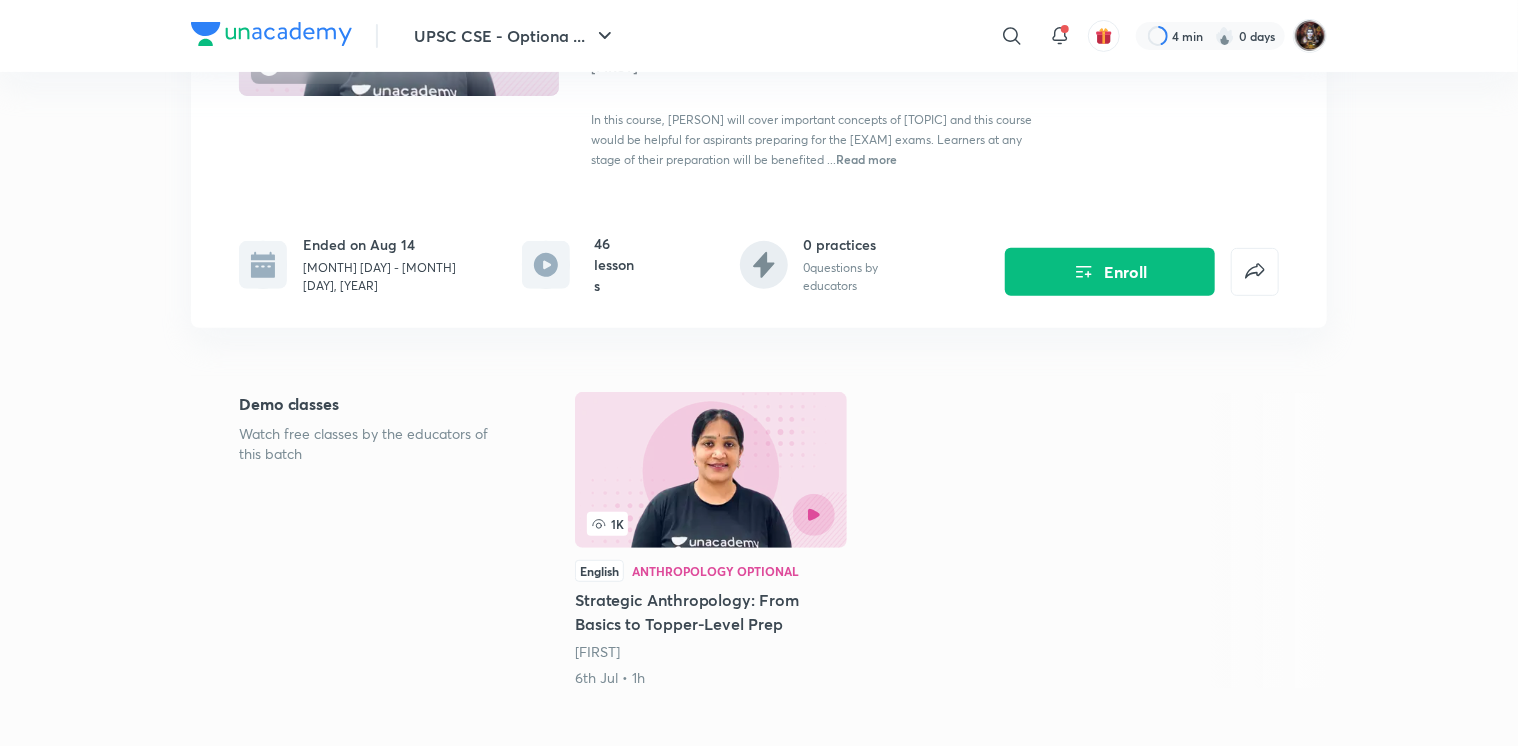 scroll, scrollTop: 0, scrollLeft: 0, axis: both 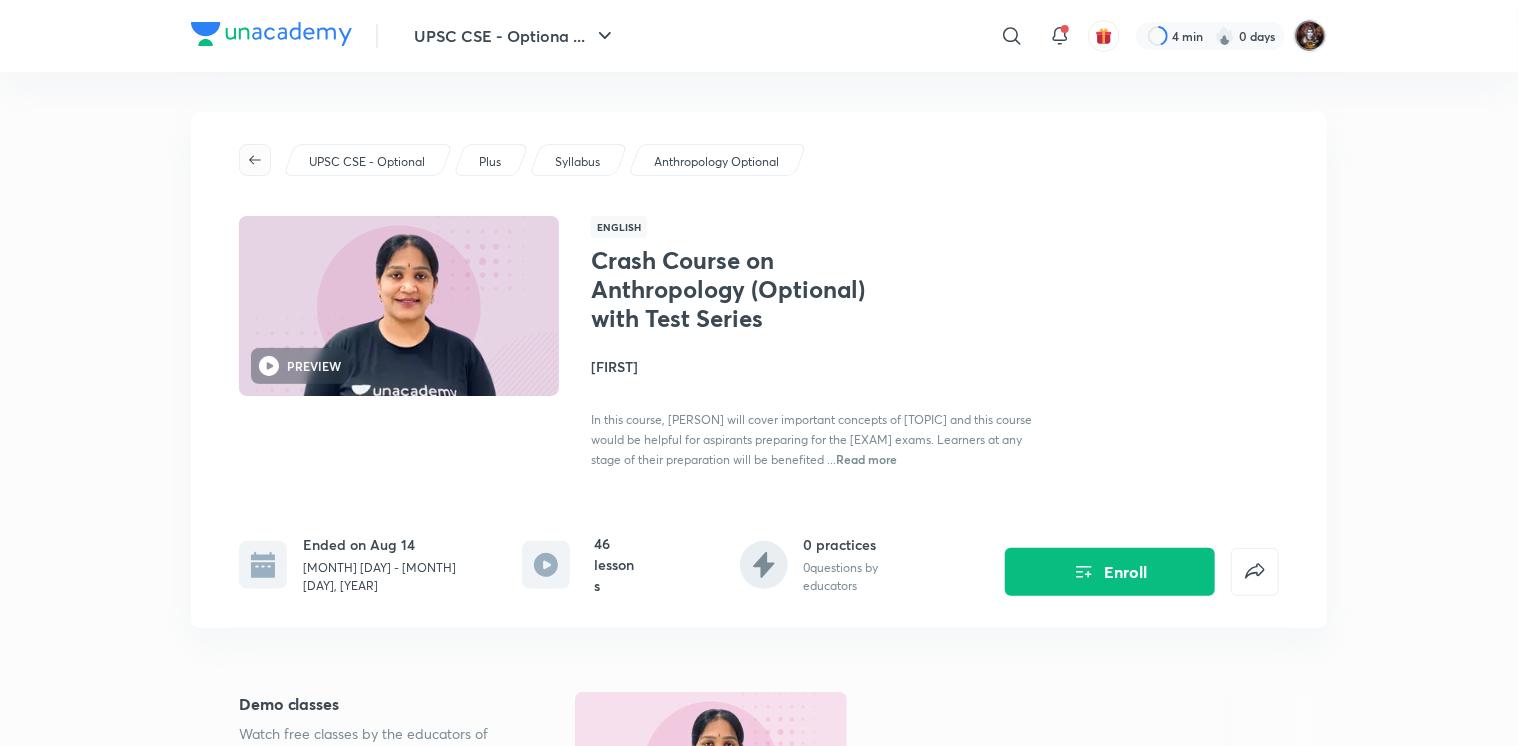 click 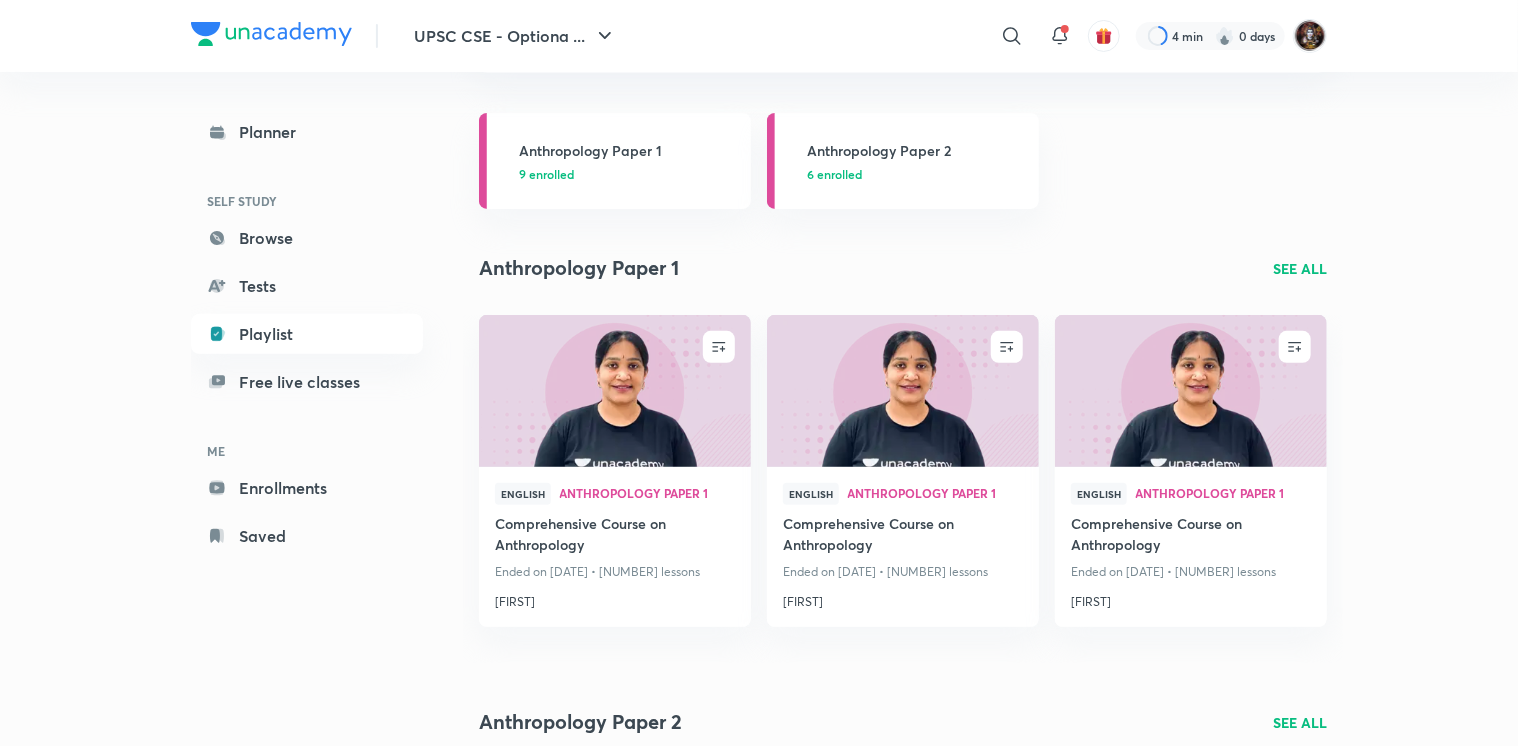 scroll, scrollTop: 200, scrollLeft: 0, axis: vertical 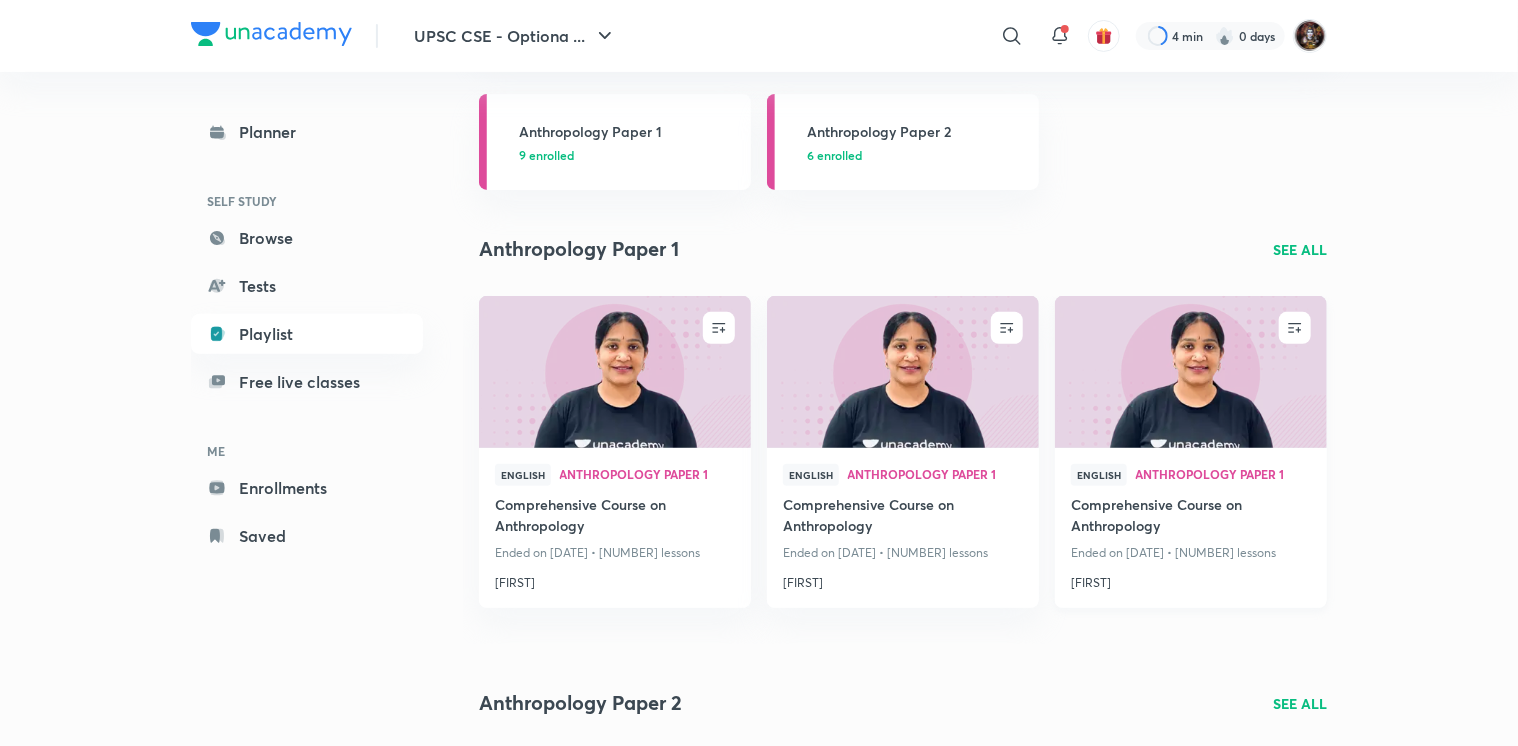 click at bounding box center (1190, 371) 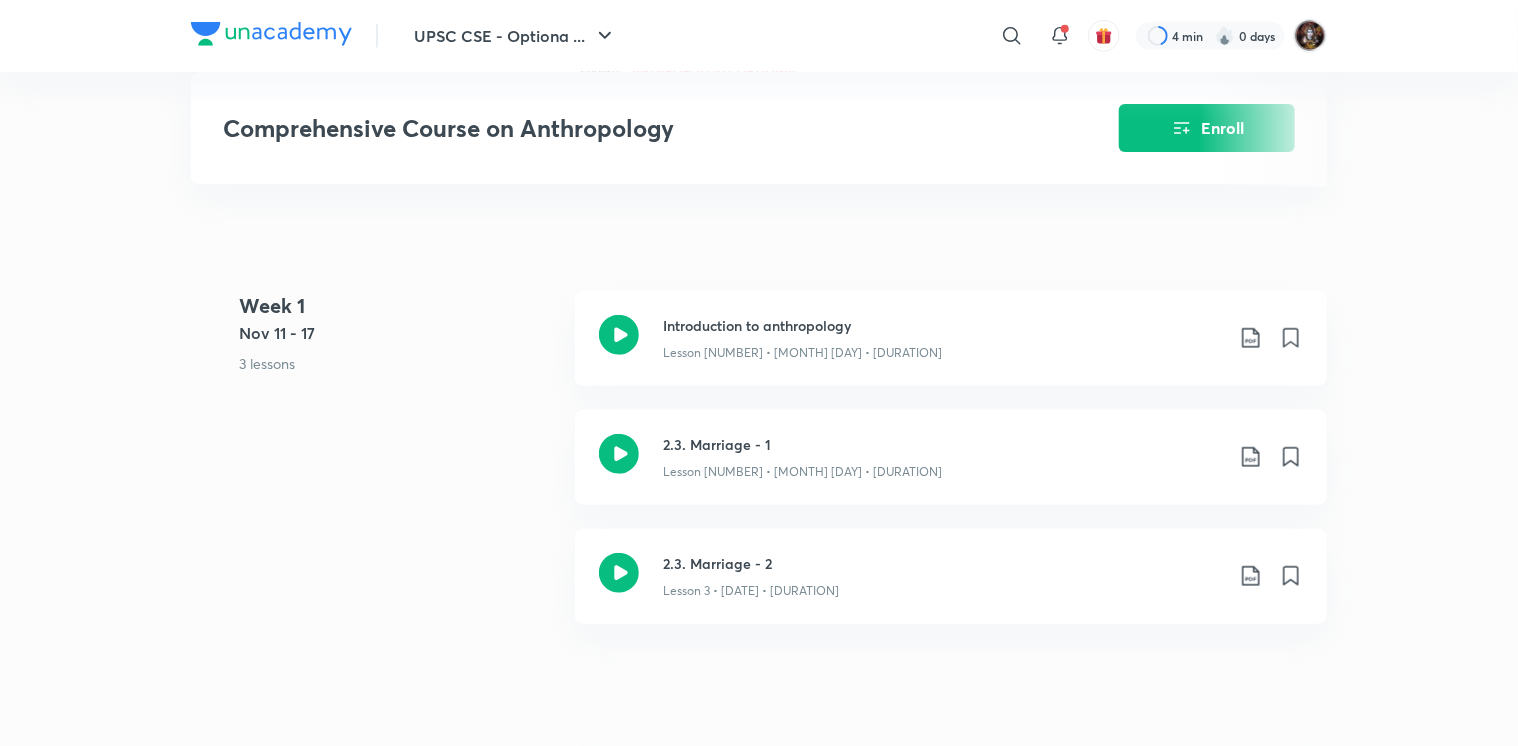 scroll, scrollTop: 700, scrollLeft: 0, axis: vertical 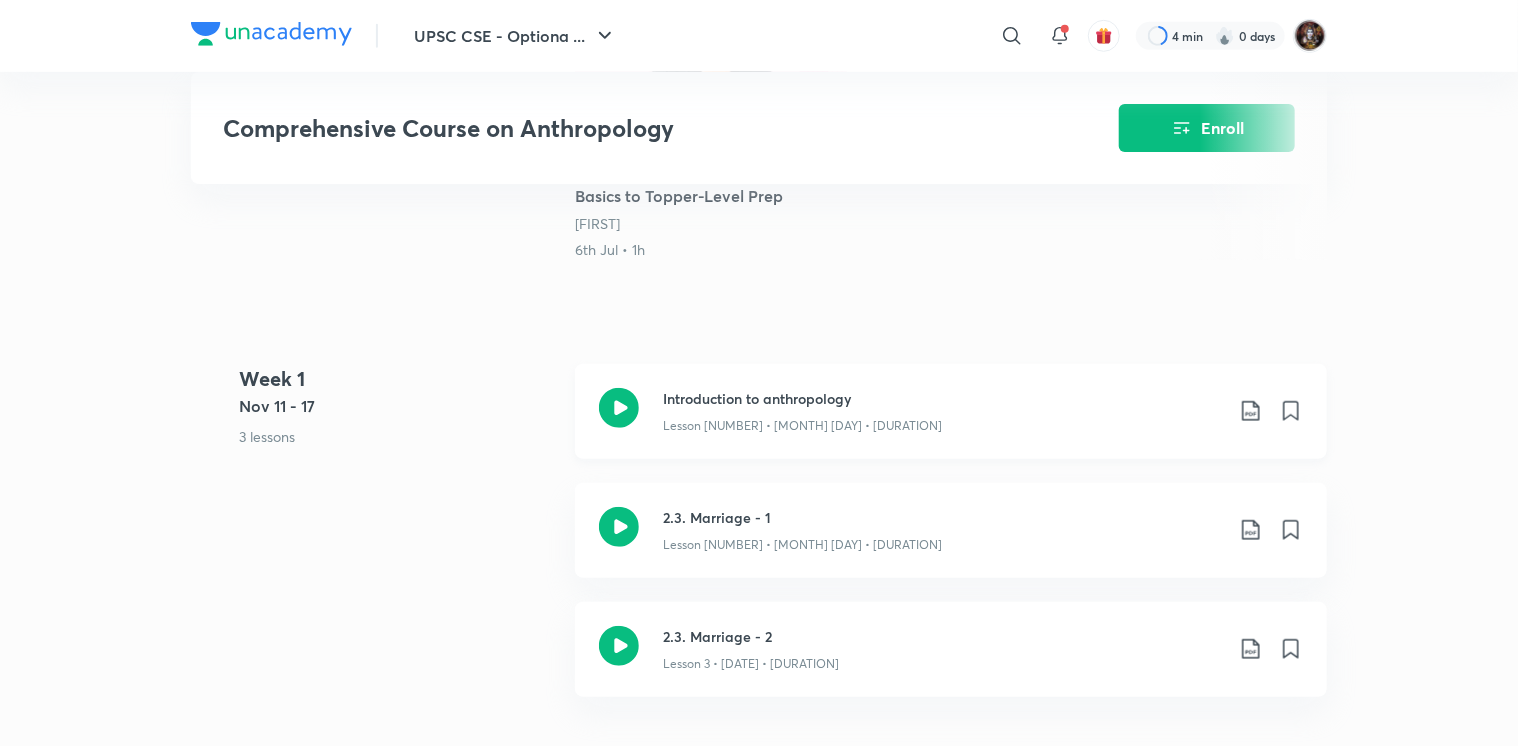 click 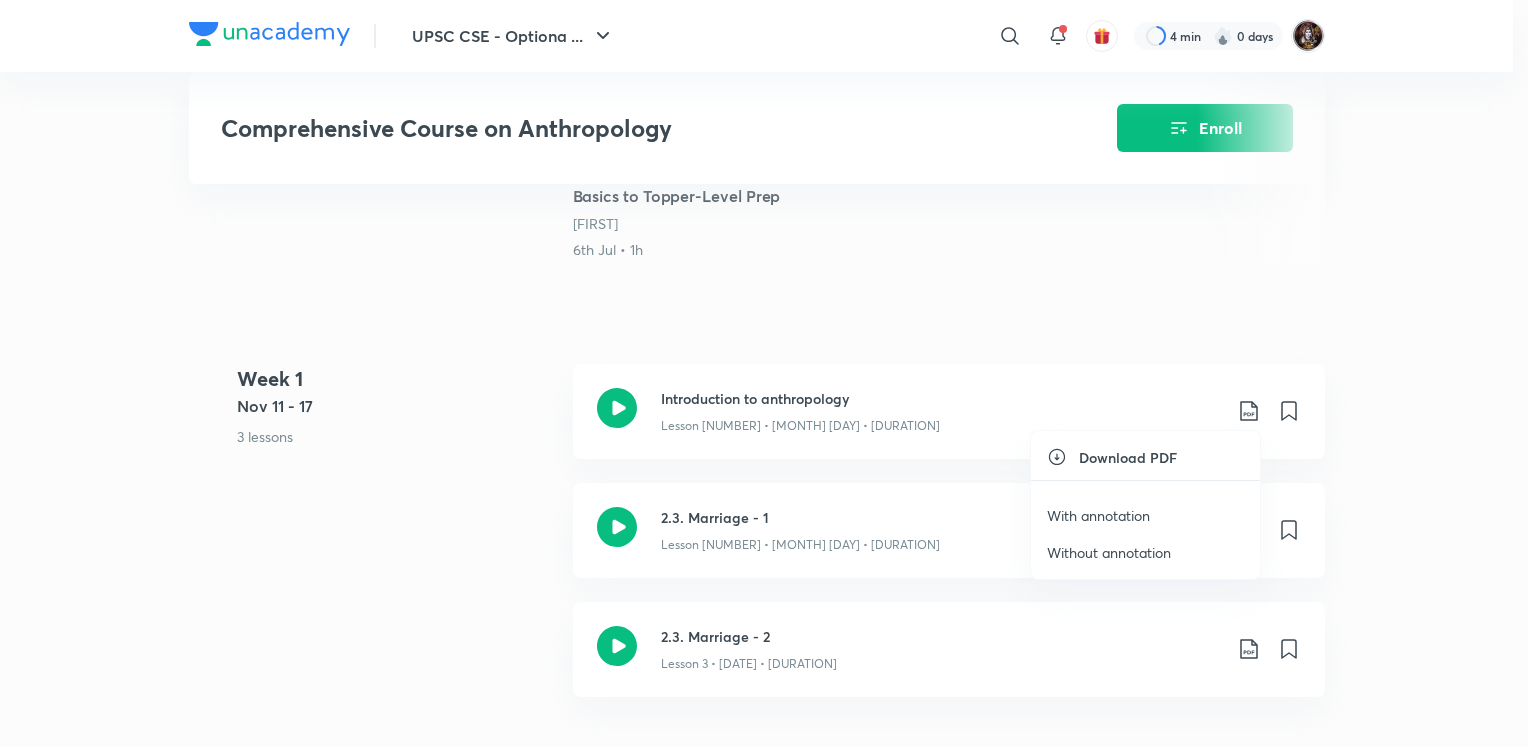 click on "Without annotation" at bounding box center (1145, 552) 